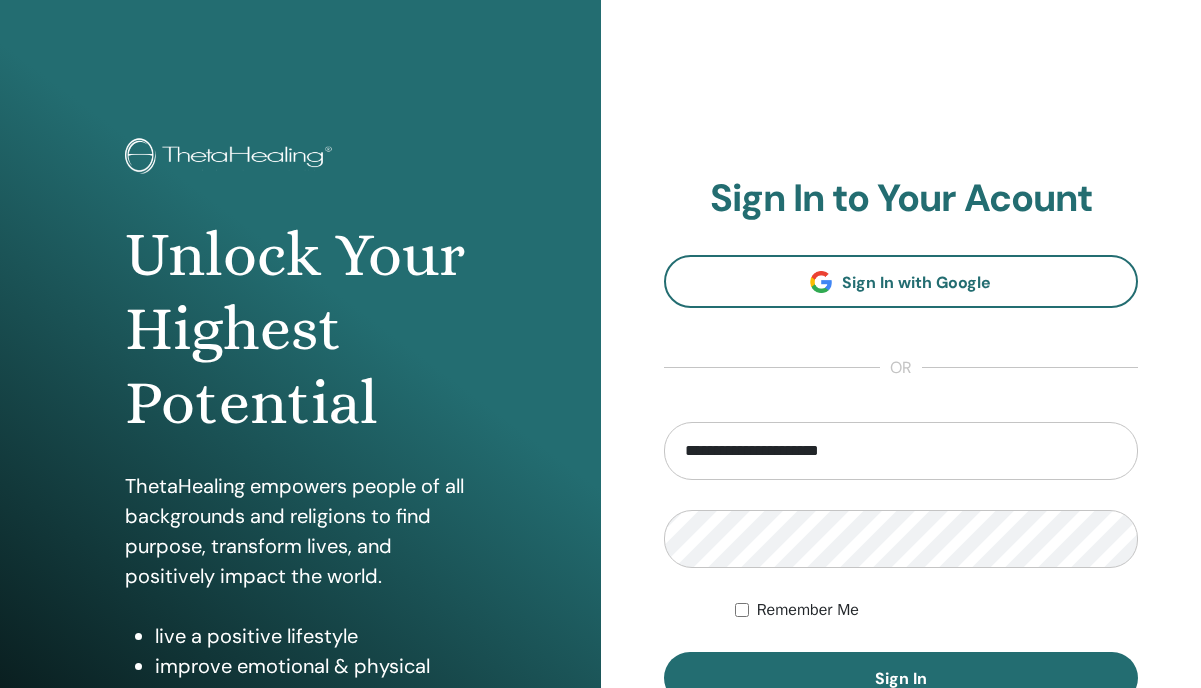 scroll, scrollTop: 0, scrollLeft: 0, axis: both 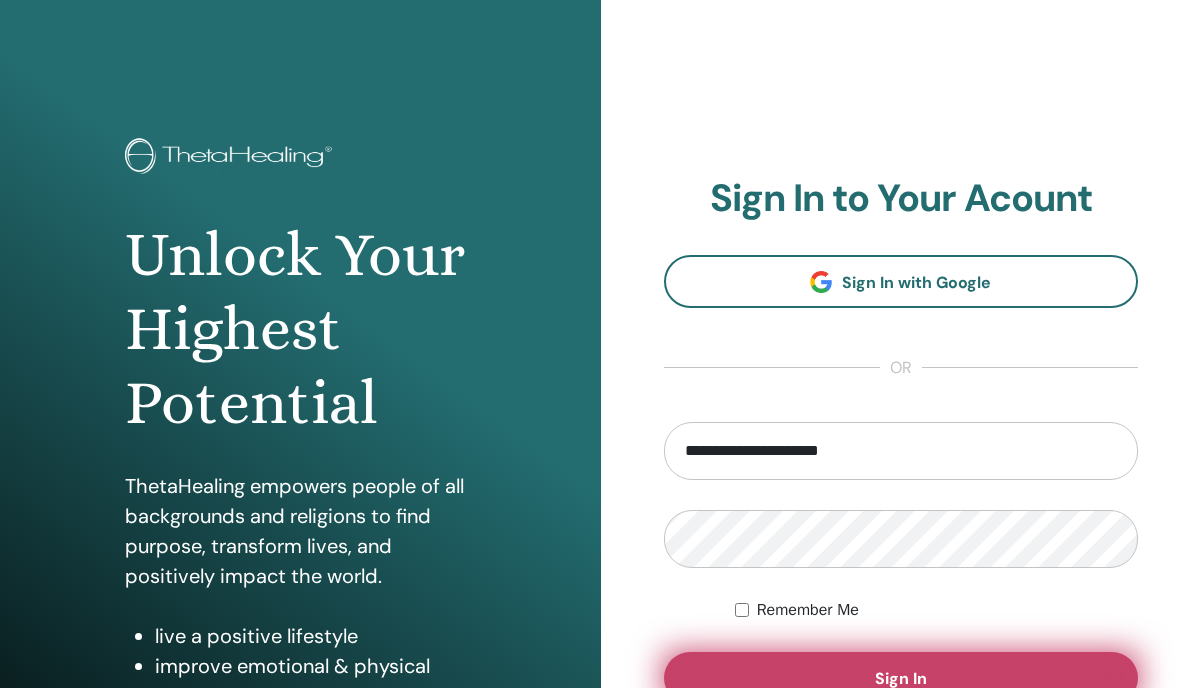 type on "**********" 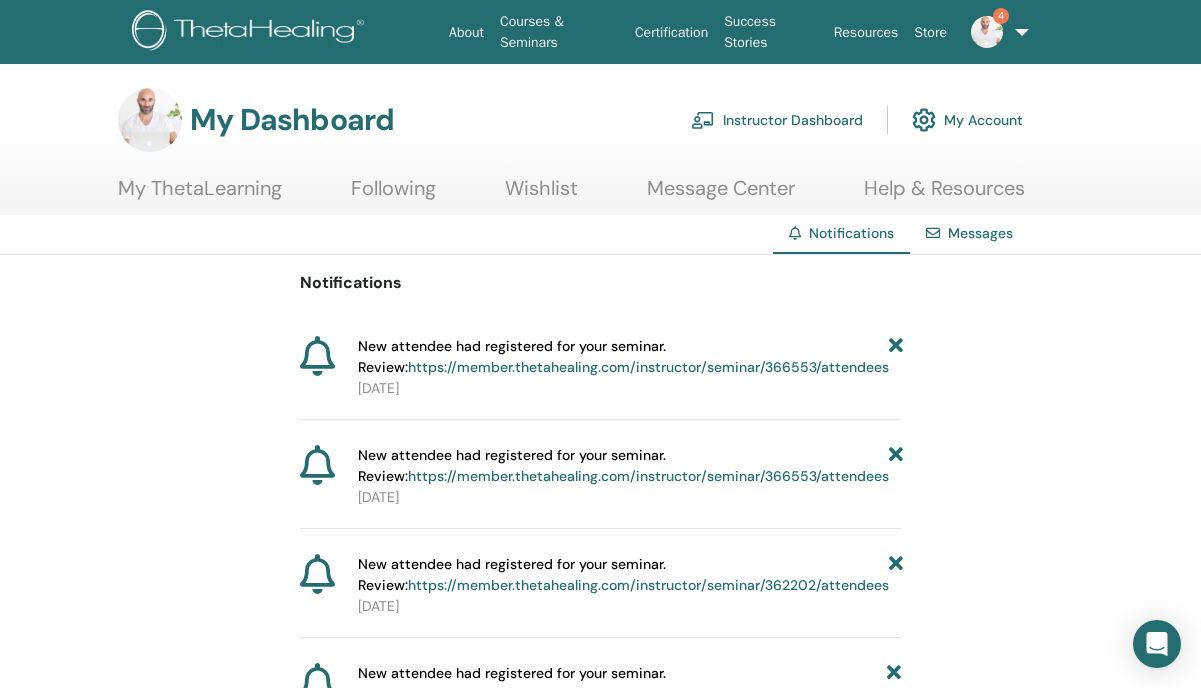 scroll, scrollTop: 0, scrollLeft: 0, axis: both 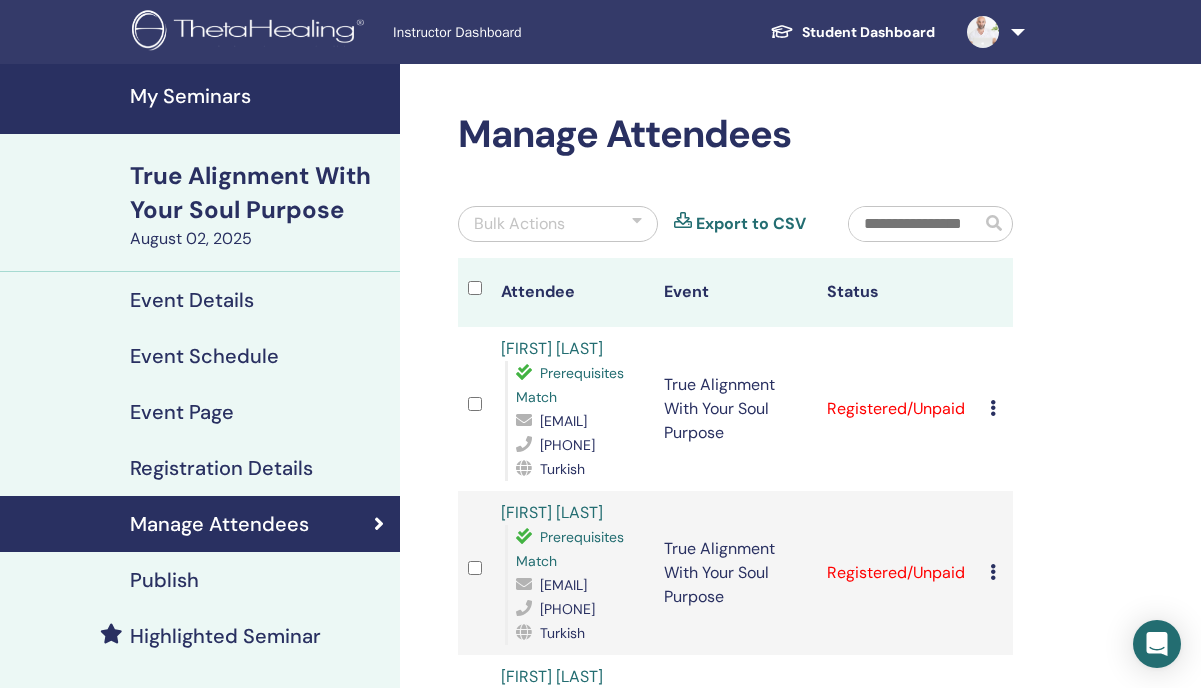 click on "Bulk Actions" at bounding box center [558, 224] 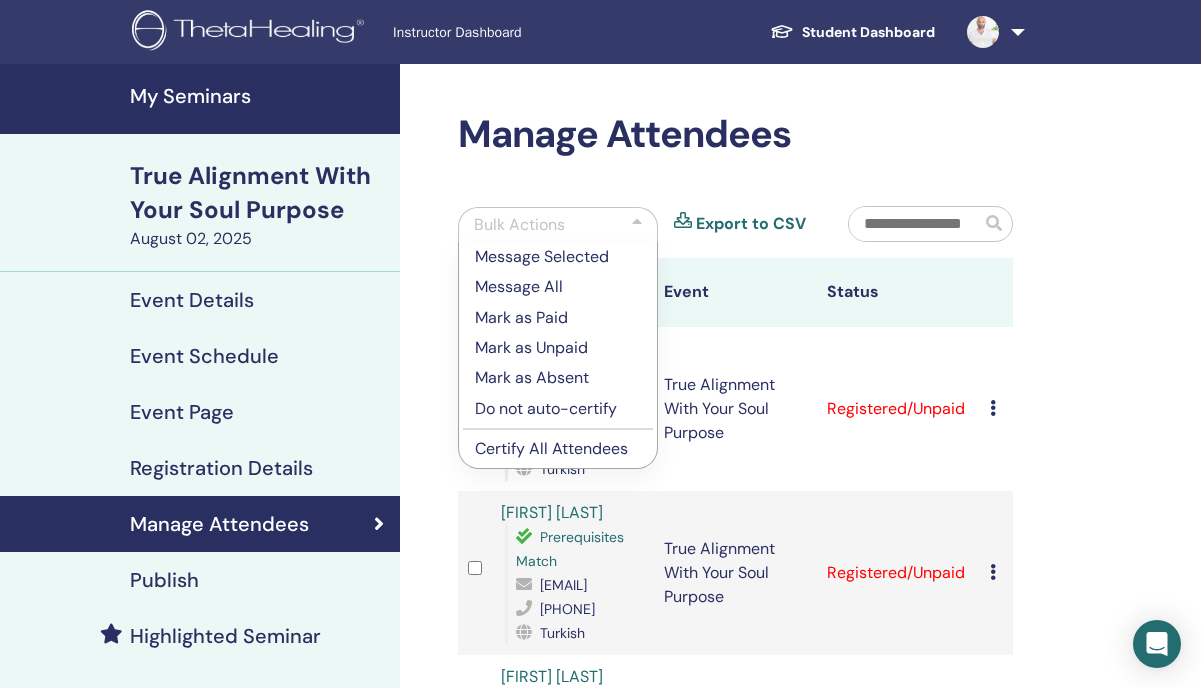 click on "Bulk Actions" at bounding box center [558, 224] 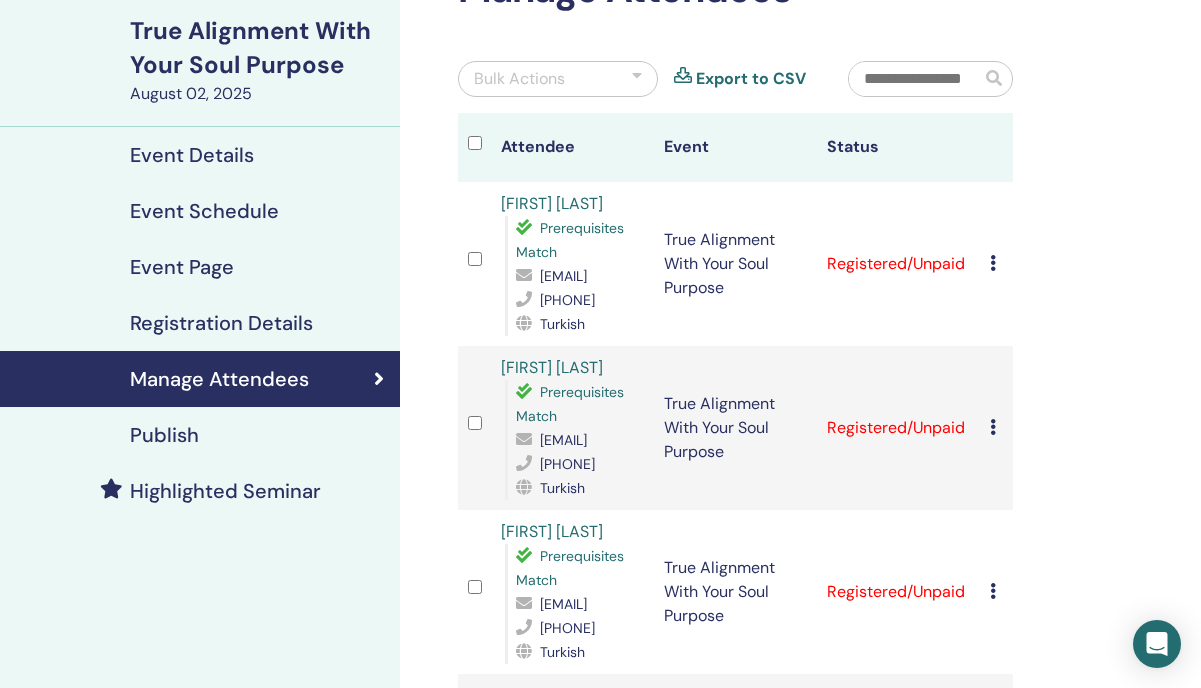scroll, scrollTop: 141, scrollLeft: 0, axis: vertical 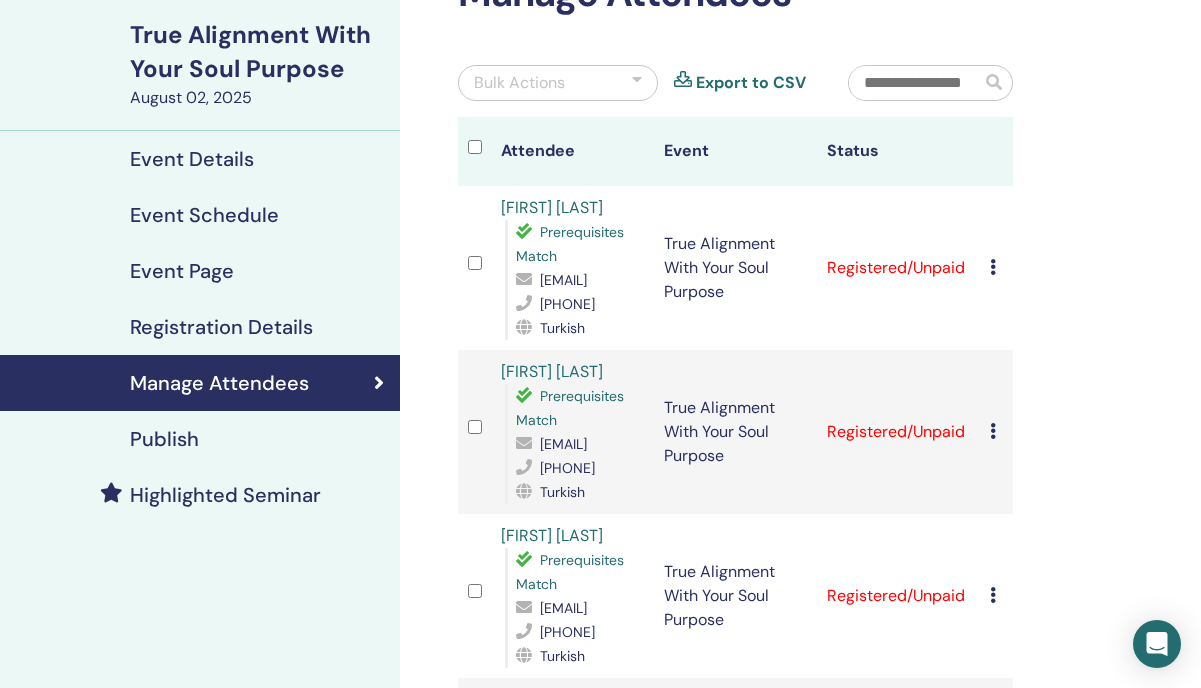 click at bounding box center [993, 267] 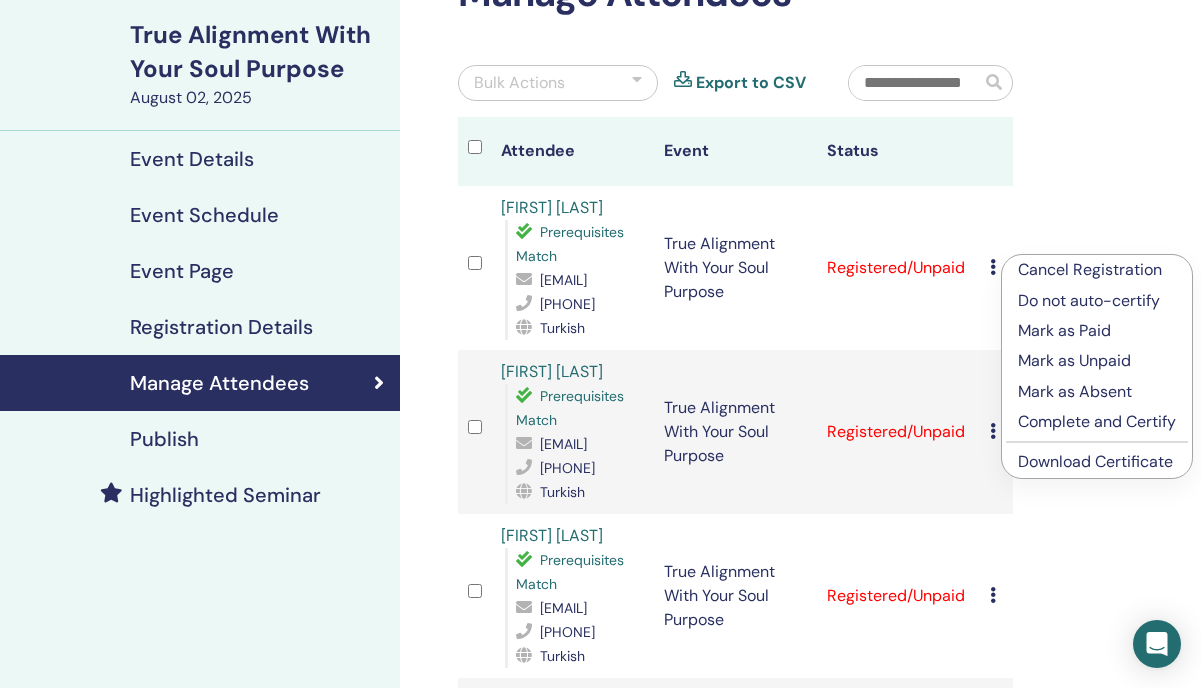 click at bounding box center (637, 83) 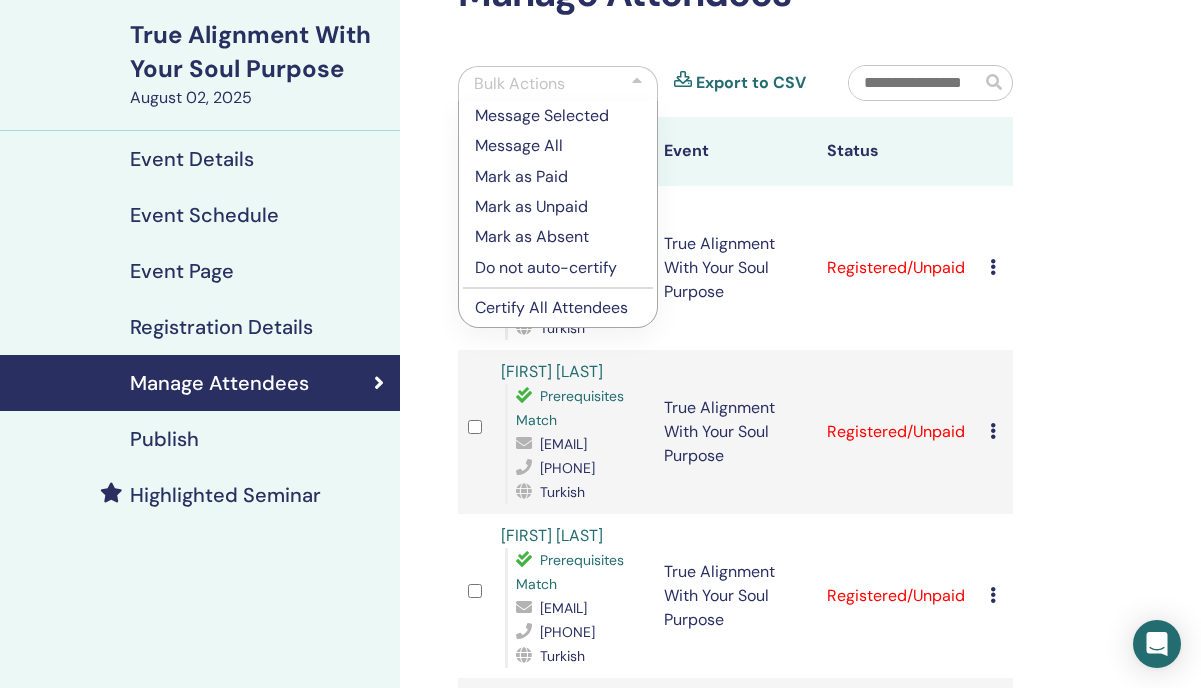 click on "Manage Attendees Bulk Actions Message Selected Message All Mark as Paid Mark as Unpaid Mark as Absent Do not auto-certify Certify All Attendees Export to CSV Attendee Event Status AYSEL ÜNGÖRDÜ Prerequisites Match ayselse41@gmail.com 05052631592 Turkish True Alignment With Your Soul Purpose Registered/Unpaid Cancel Registration Do not auto-certify Mark as Paid Mark as Unpaid Mark as Absent Complete and Certify Download Certificate Fulya Gönen Prerequisites Match dr_fulyagonen@hotmail.com 05536181841 Turkish True Alignment With Your Soul Purpose Registered/Unpaid Cancel Registration Do not auto-certify Mark as Paid Mark as Unpaid Mark as Absent Complete and Certify Download Certificate SEVILAY ANKAY Prerequisites Match sevilayankay@gmail.com +905373504541 Turkish True Alignment With Your Soul Purpose Registered/Unpaid Cancel Registration Do not auto-certify Mark as Paid Mark as Unpaid Mark as Absent Complete and Certify Download Certificate Mihrican Suray Prerequisites Match mihricans@hotmail.com Turkish 1" at bounding box center (800, 1874) 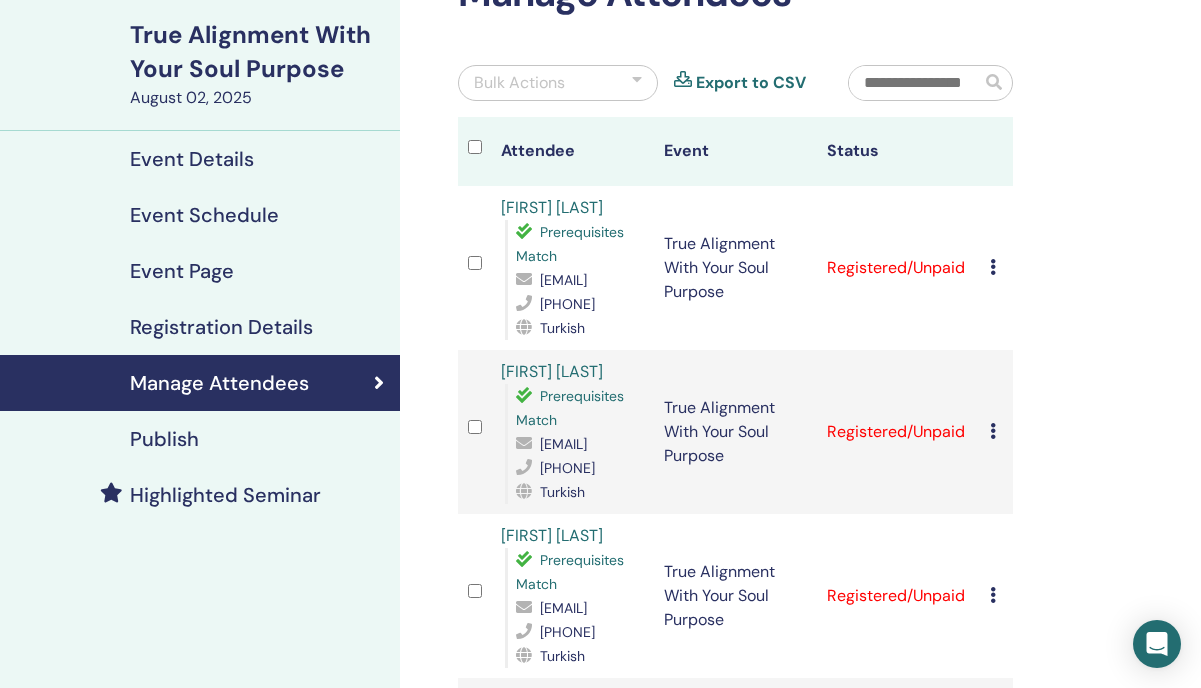 click on "Cancel Registration Do not auto-certify Mark as Paid Mark as Unpaid Mark as Absent Complete and Certify Download Certificate" at bounding box center [996, 268] 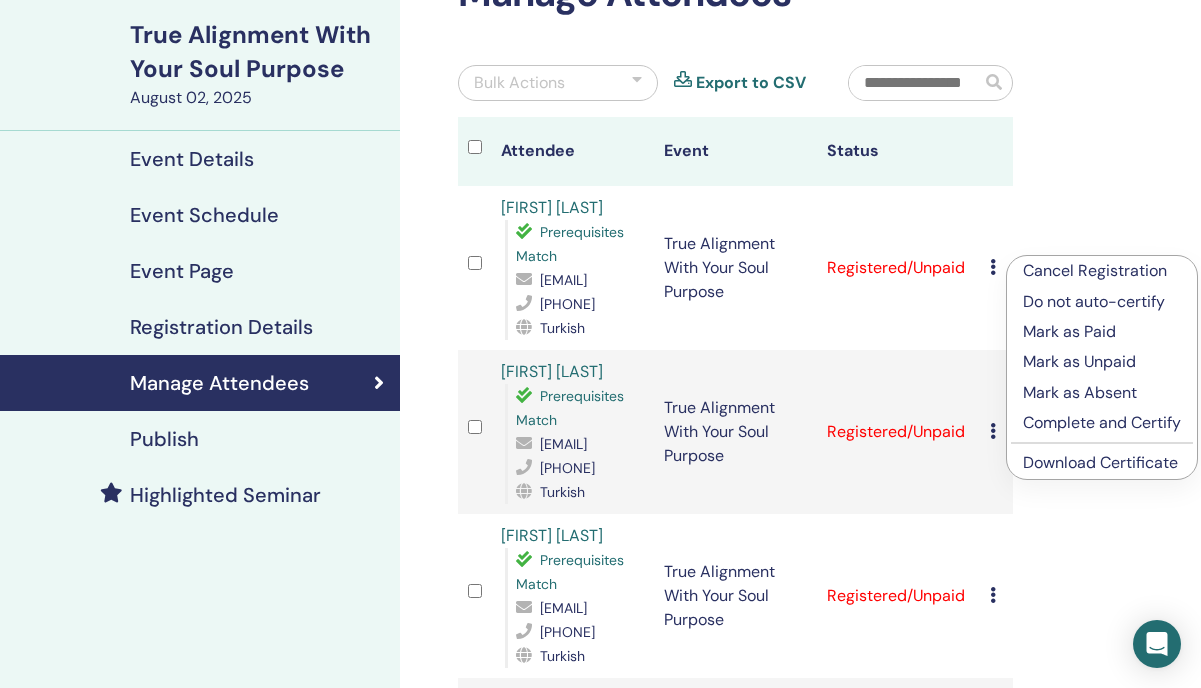 click on "Download Certificate" at bounding box center [1100, 462] 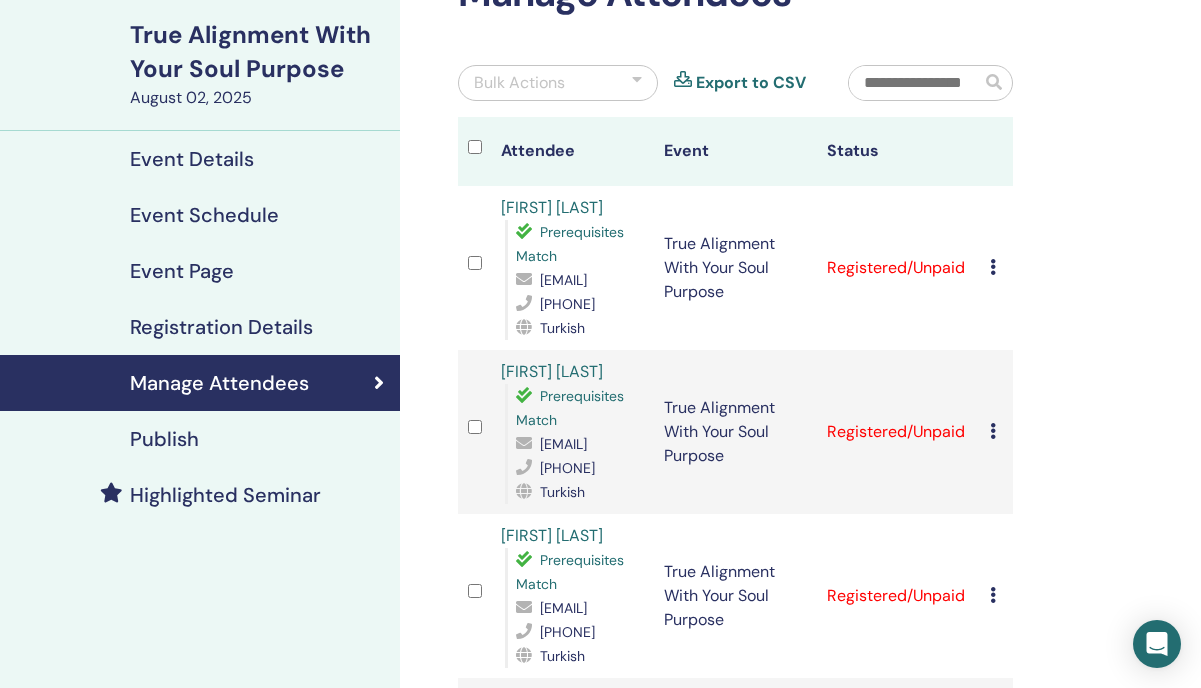 click at bounding box center [993, 431] 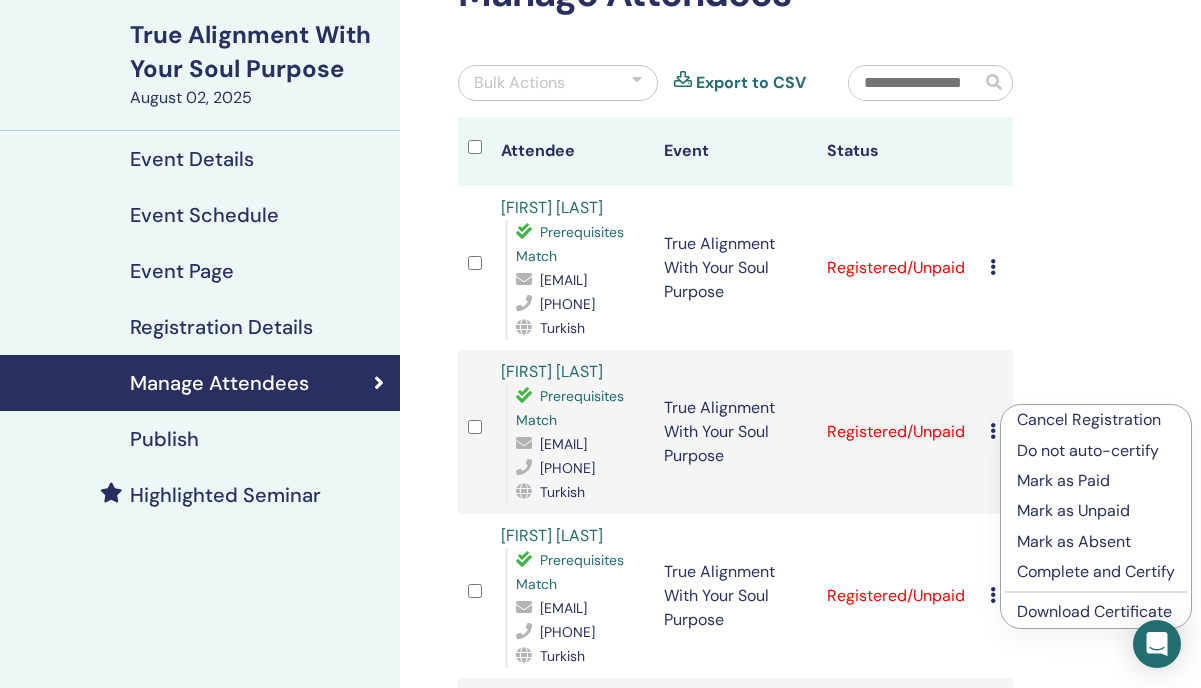 click on "Download Certificate" at bounding box center (1094, 611) 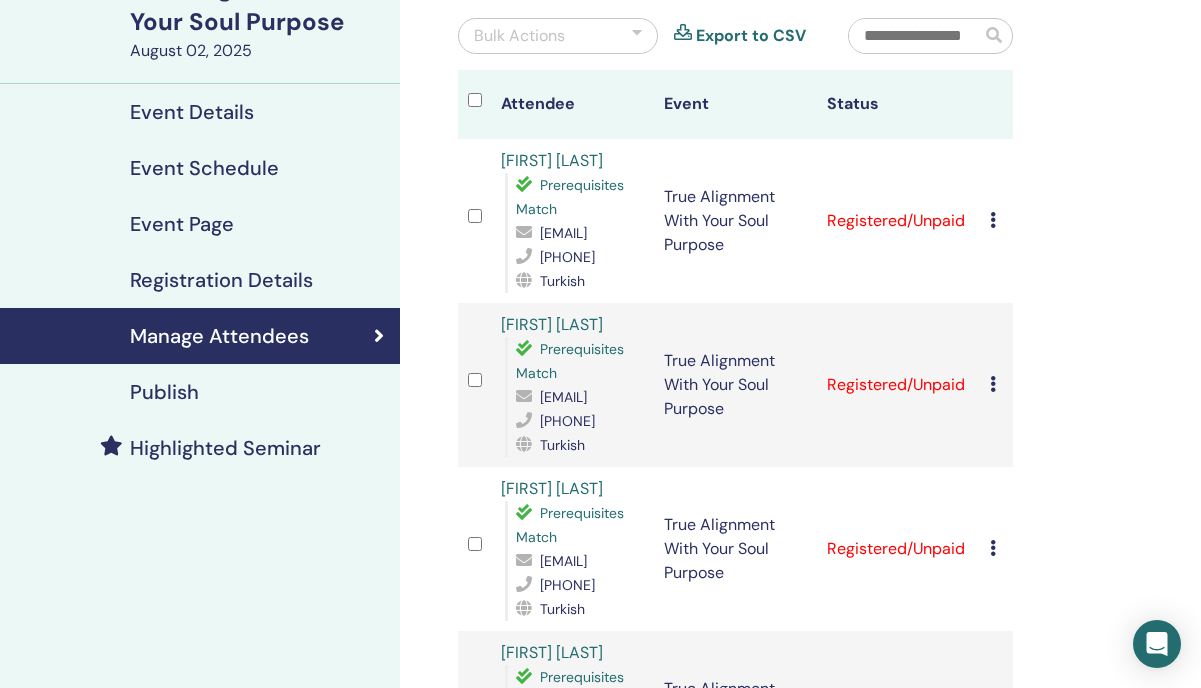 scroll, scrollTop: 248, scrollLeft: 0, axis: vertical 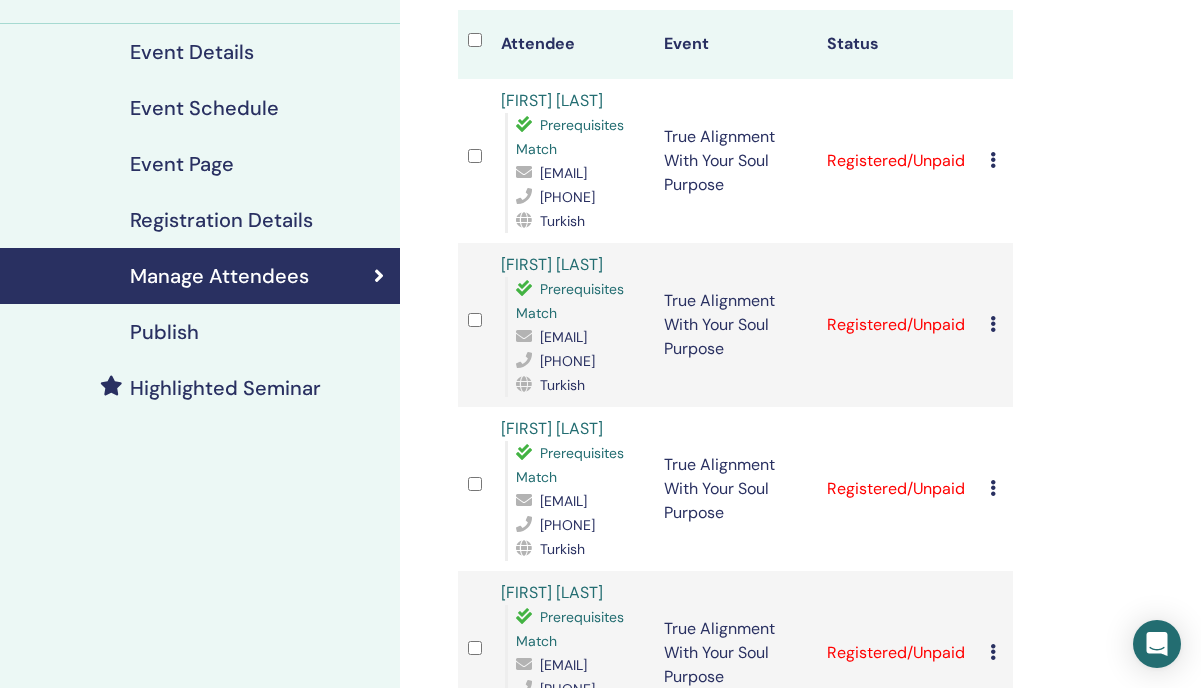 click at bounding box center [993, 488] 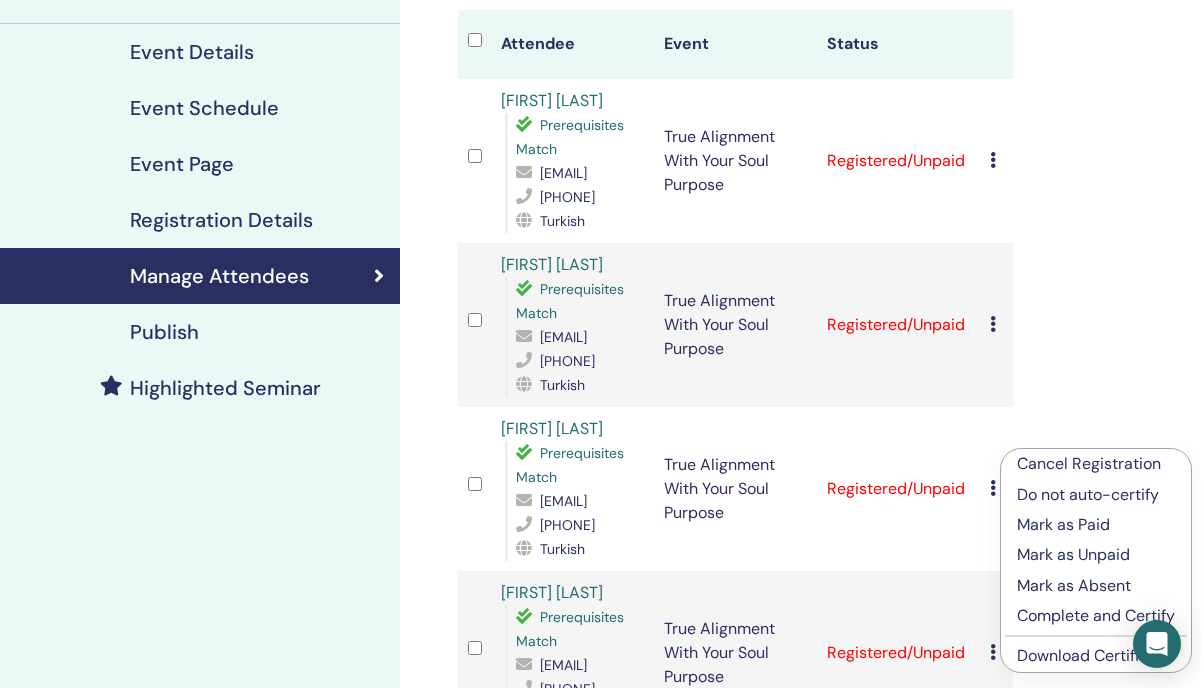 scroll, scrollTop: 336, scrollLeft: 0, axis: vertical 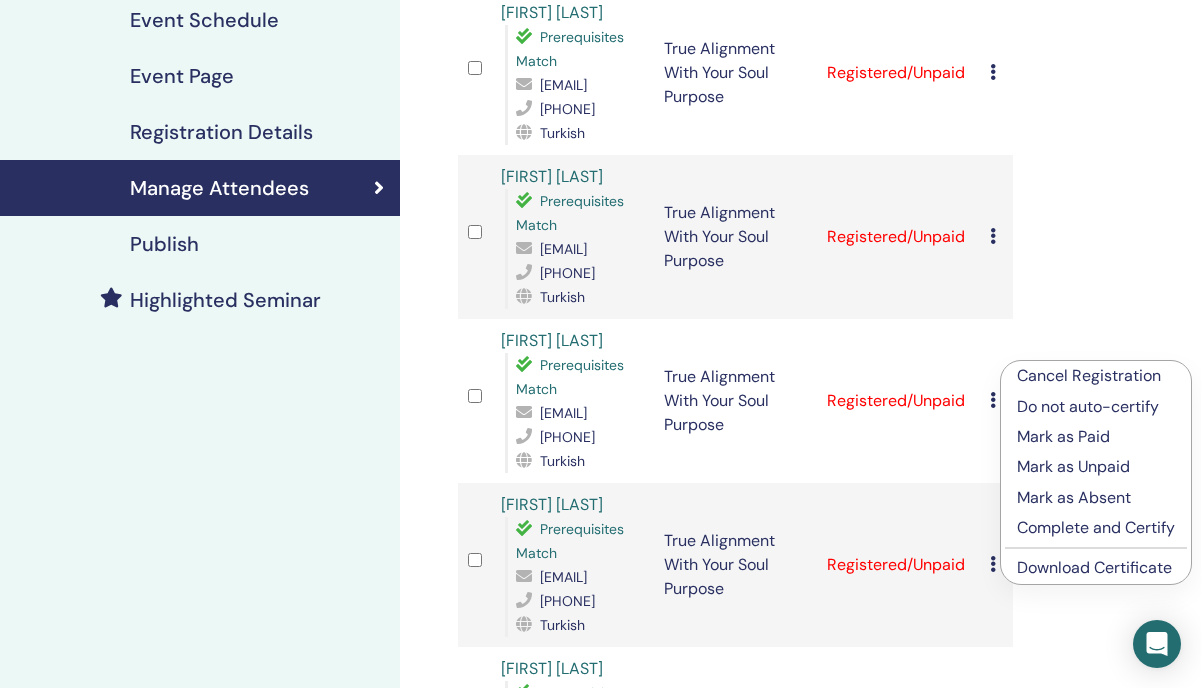 click on "Manage Attendees Bulk Actions Export to CSV Attendee Event Status AYSEL ÜNGÖRDÜ Prerequisites Match ayselse41@gmail.com 05052631592 Turkish True Alignment With Your Soul Purpose Registered/Unpaid Cancel Registration Do not auto-certify Mark as Paid Mark as Unpaid Mark as Absent Complete and Certify Download Certificate Fulya Gönen Prerequisites Match dr_fulyagonen@hotmail.com 05536181841 Turkish True Alignment With Your Soul Purpose Registered/Unpaid Cancel Registration Do not auto-certify Mark as Paid Mark as Unpaid Mark as Absent Complete and Certify Download Certificate SEVILAY ANKAY Prerequisites Match sevilayankay@gmail.com +905373504541 Turkish True Alignment With Your Soul Purpose Registered/Unpaid Cancel Registration Do not auto-certify Mark as Paid Mark as Unpaid Mark as Absent Complete and Certify Download Certificate Mihrican Suray Prerequisites Match mihricans@hotmail.com 05327398882 Turkish True Alignment With Your Soul Purpose Registered/Unpaid Cancel Registration Do not auto-certify Turkish" at bounding box center [800, 1679] 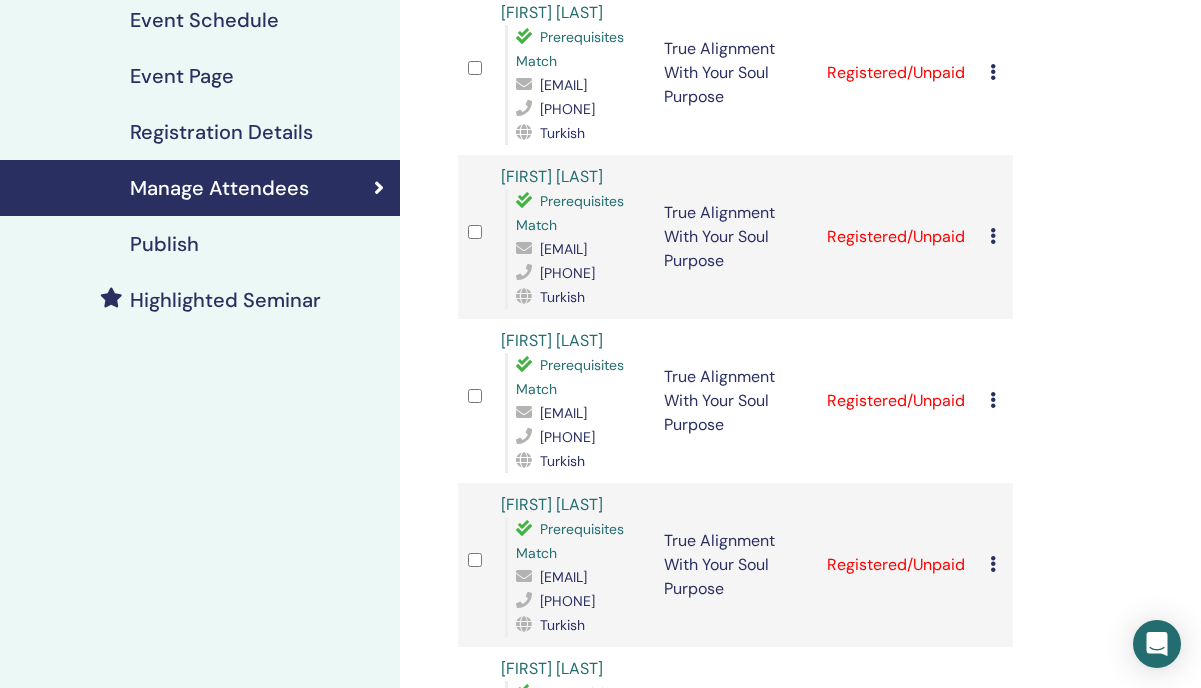click on "Cancel Registration Do not auto-certify Mark as Paid Mark as Unpaid Mark as Absent Complete and Certify Download Certificate" at bounding box center (996, 401) 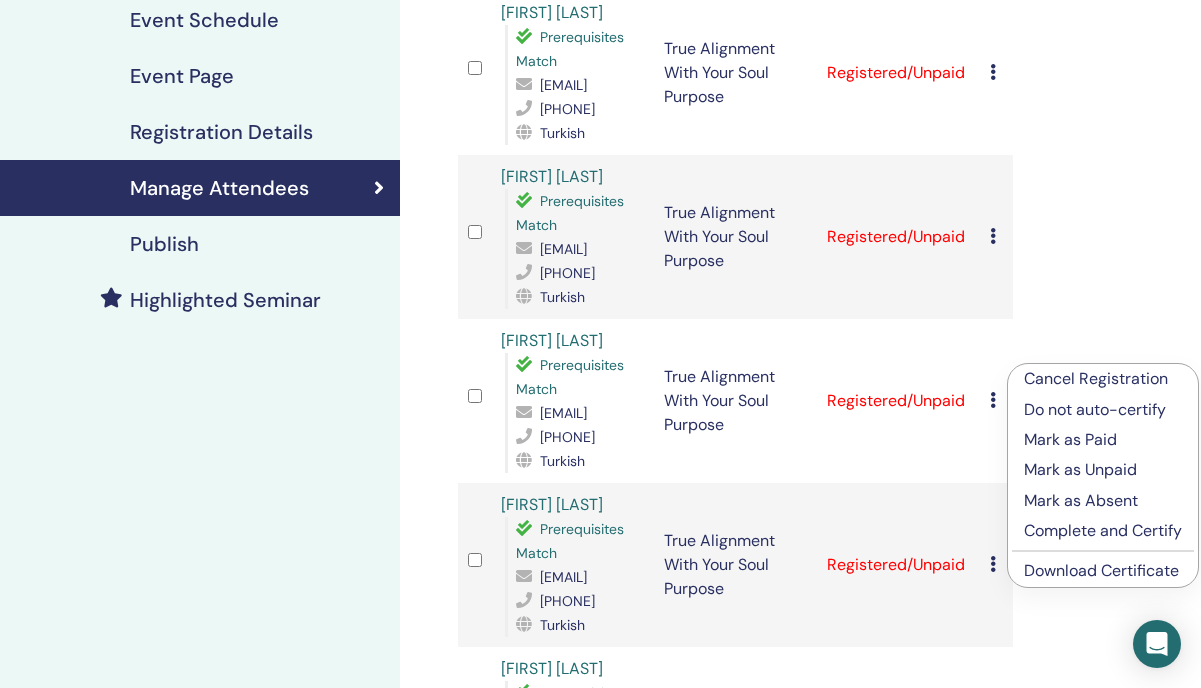 click on "Download Certificate" at bounding box center (1101, 570) 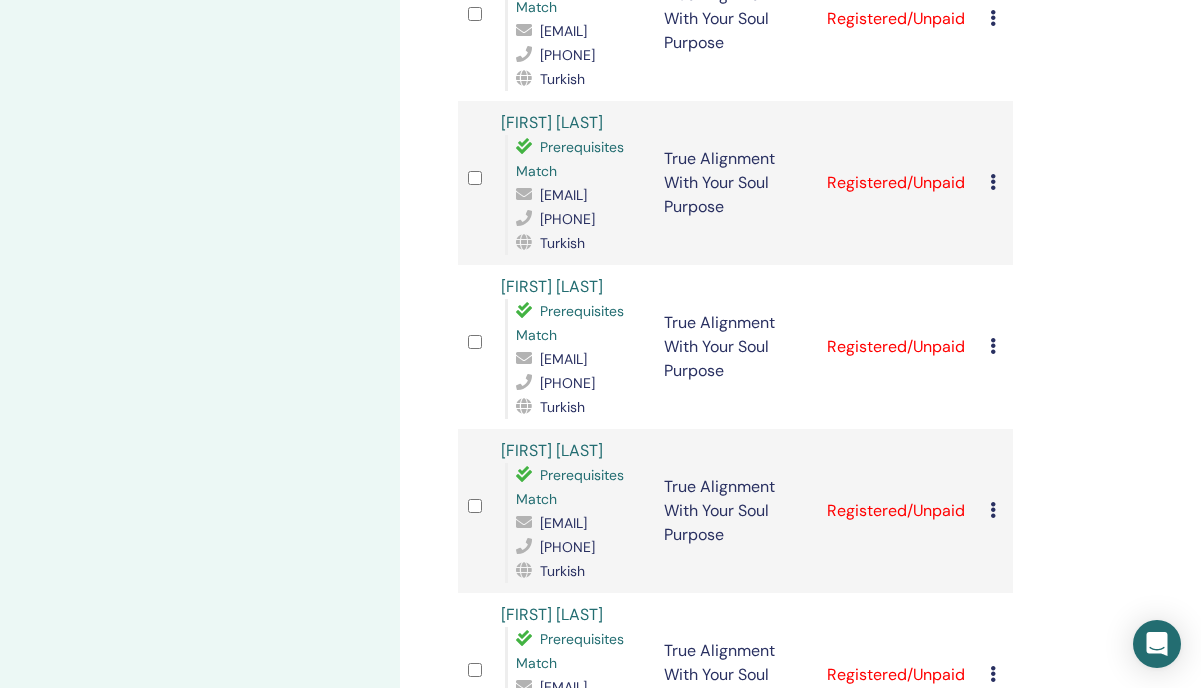 scroll, scrollTop: 723, scrollLeft: 0, axis: vertical 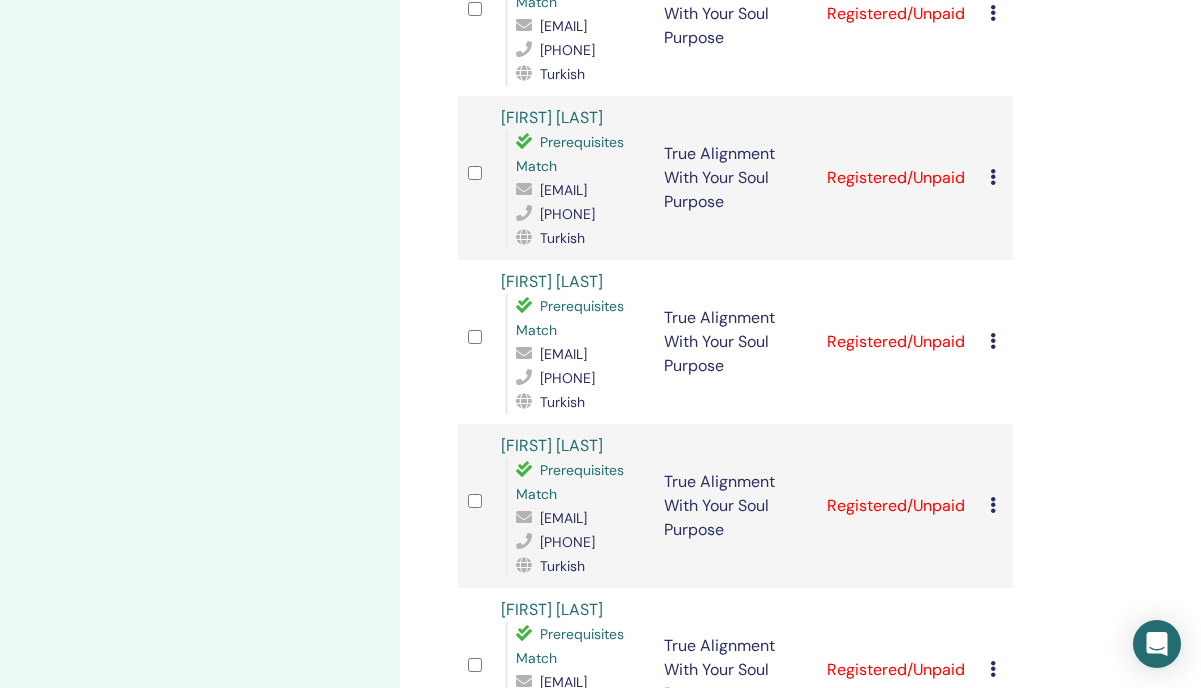 click at bounding box center [993, 177] 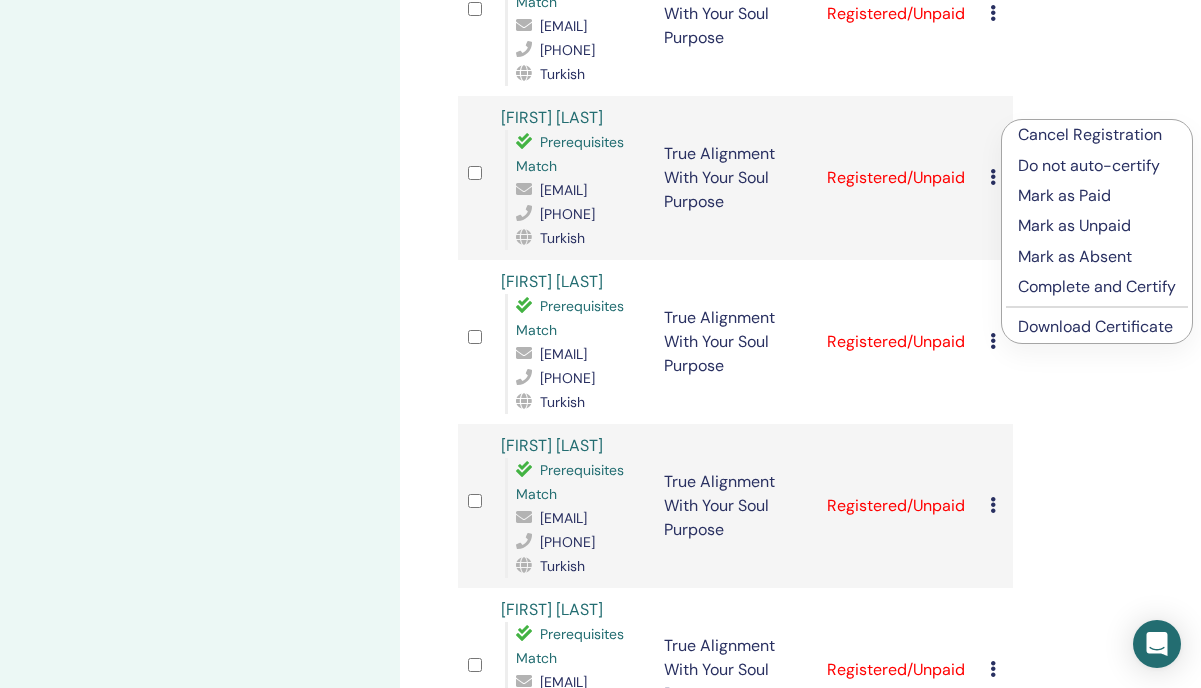 click on "Download Certificate" at bounding box center (1095, 326) 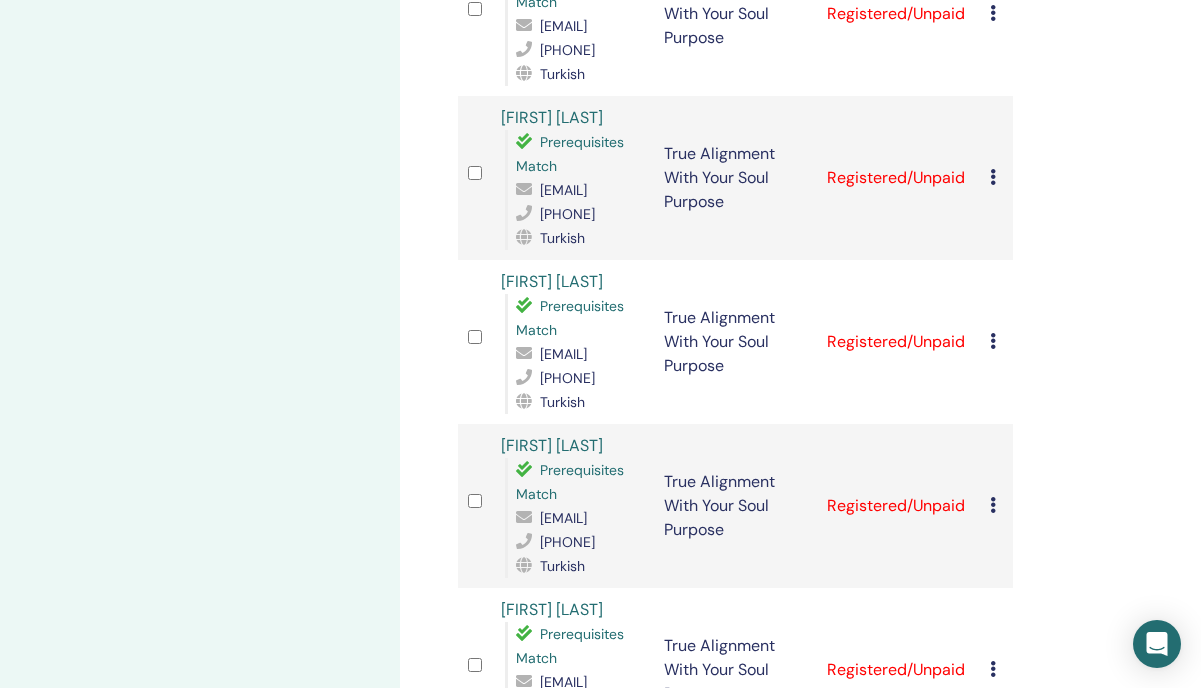 click at bounding box center (993, 341) 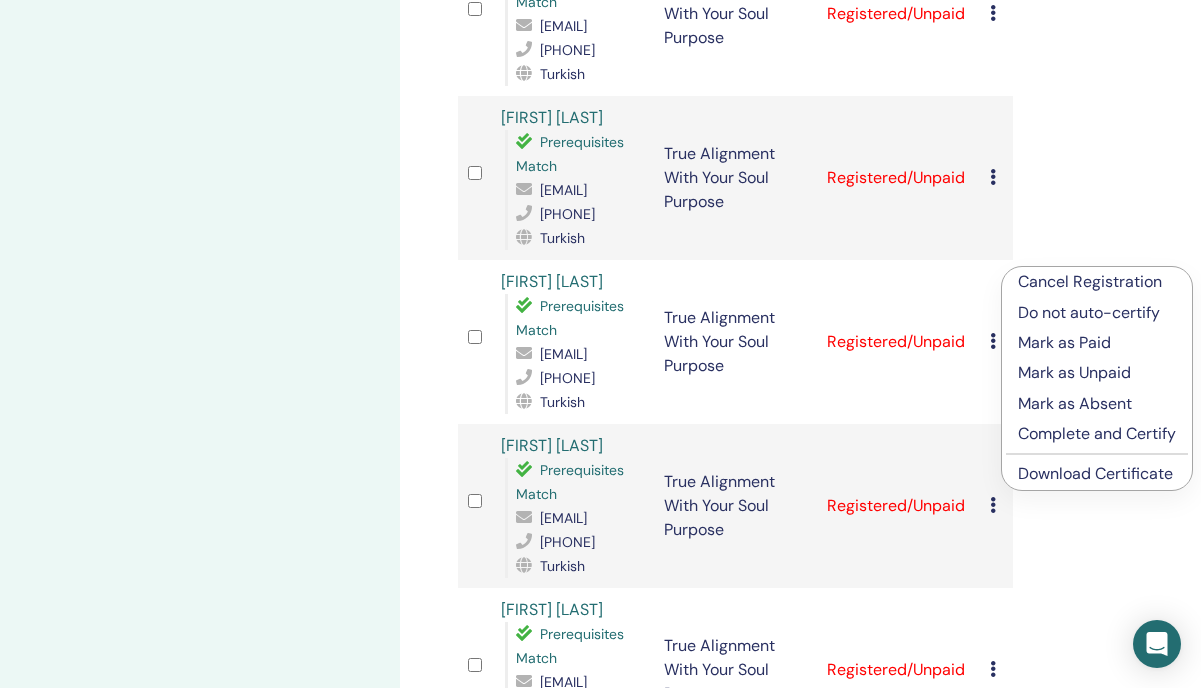 click on "Download Certificate" at bounding box center (1095, 473) 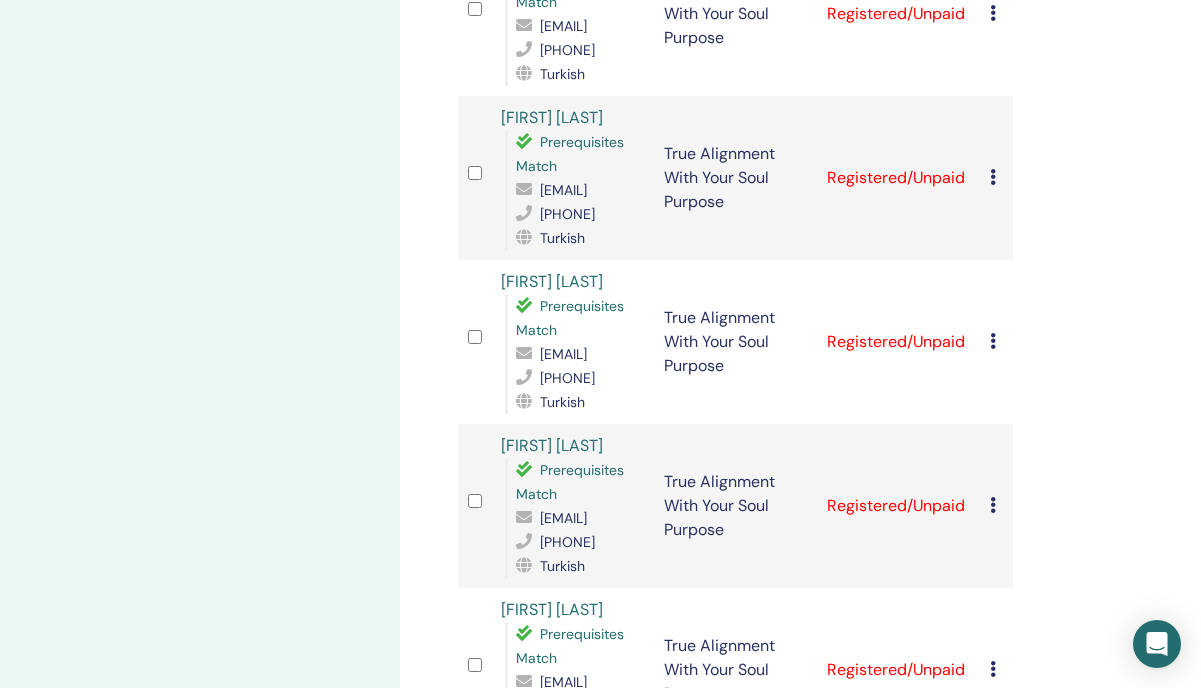 click at bounding box center (993, 505) 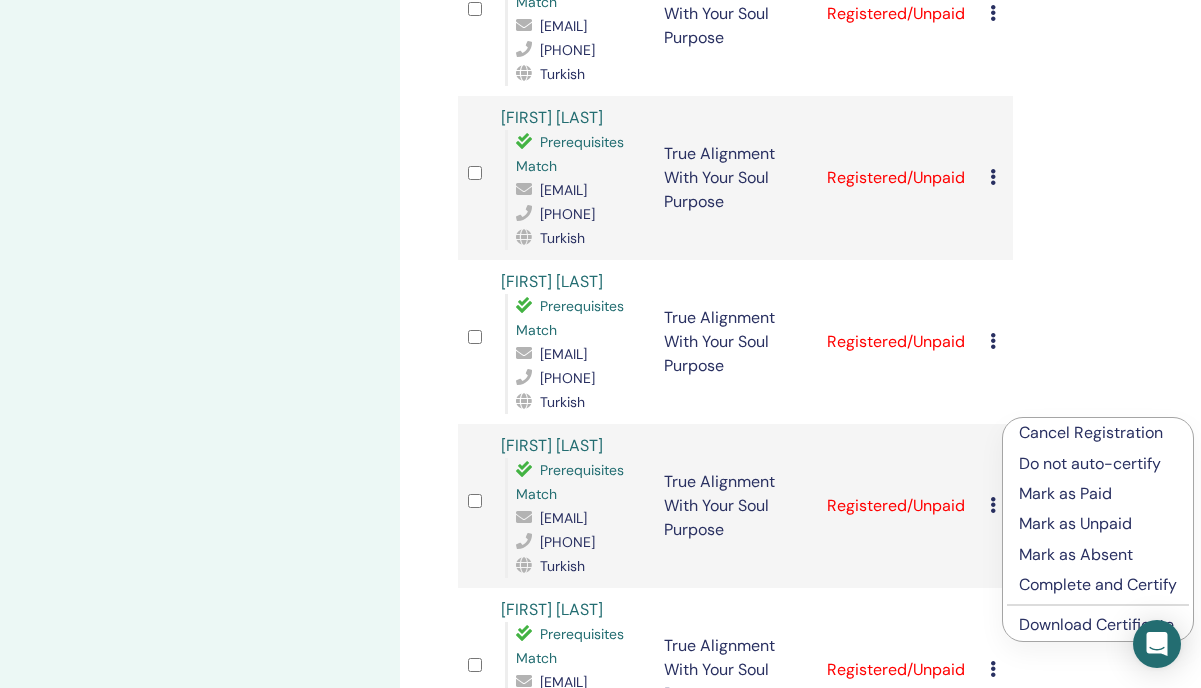 click on "Download Certificate" at bounding box center [1096, 624] 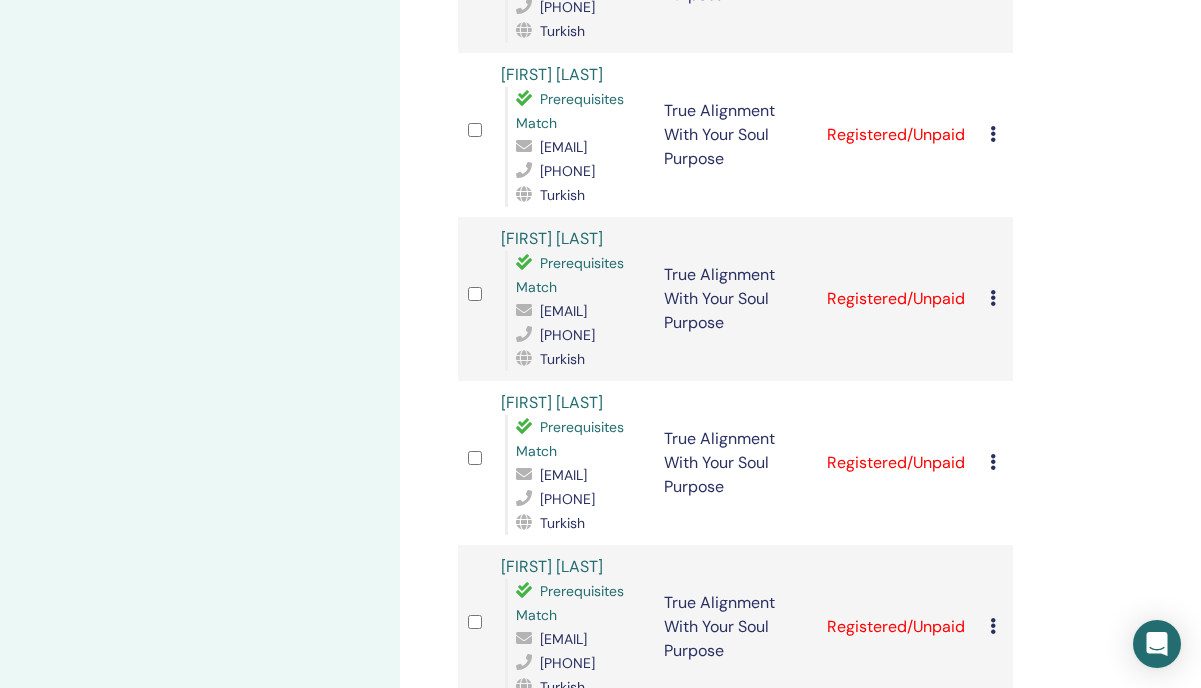 scroll, scrollTop: 1027, scrollLeft: 0, axis: vertical 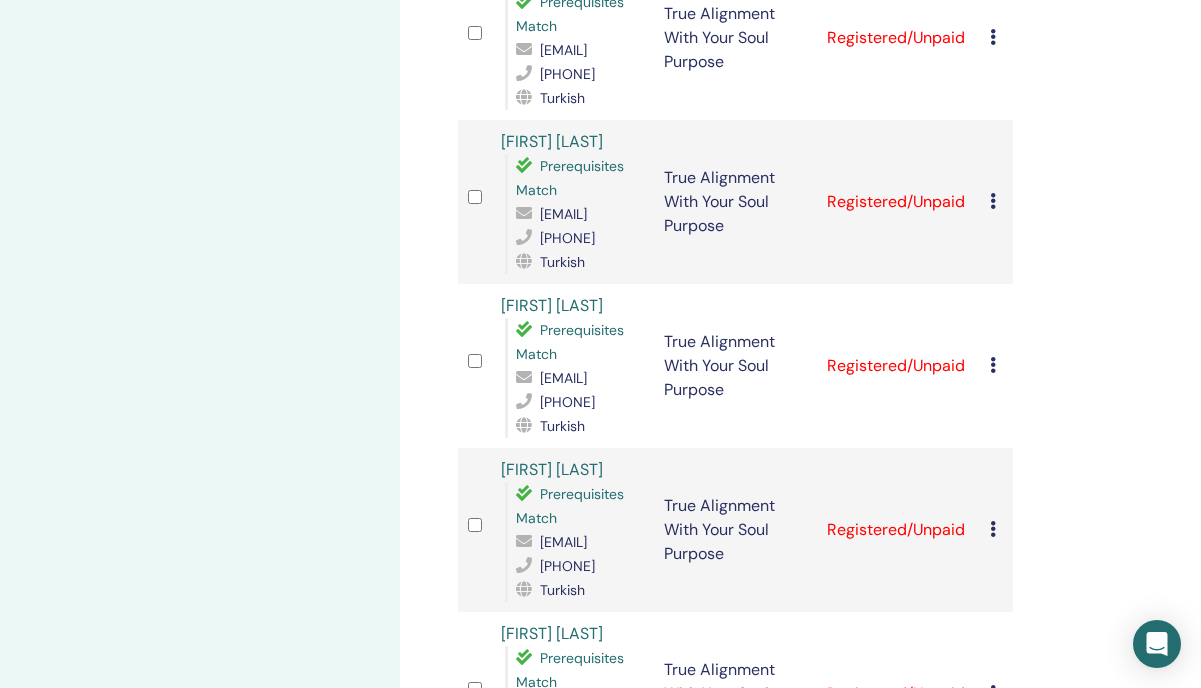 click at bounding box center (993, 365) 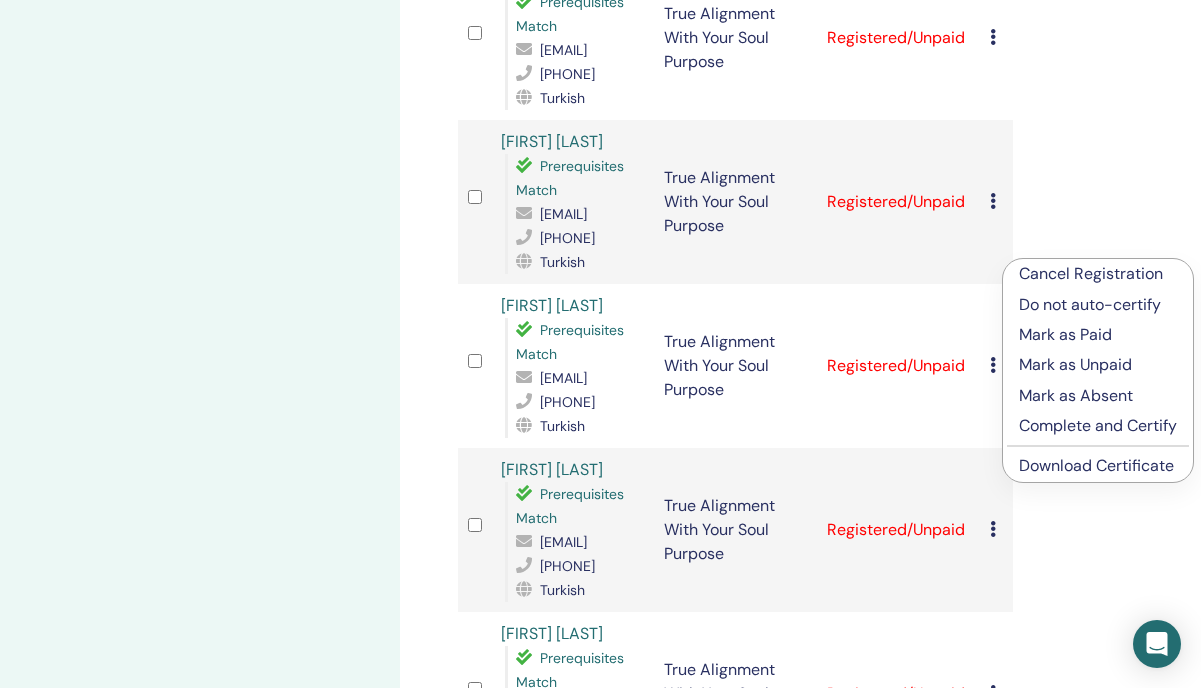 click on "Download Certificate" at bounding box center [1096, 465] 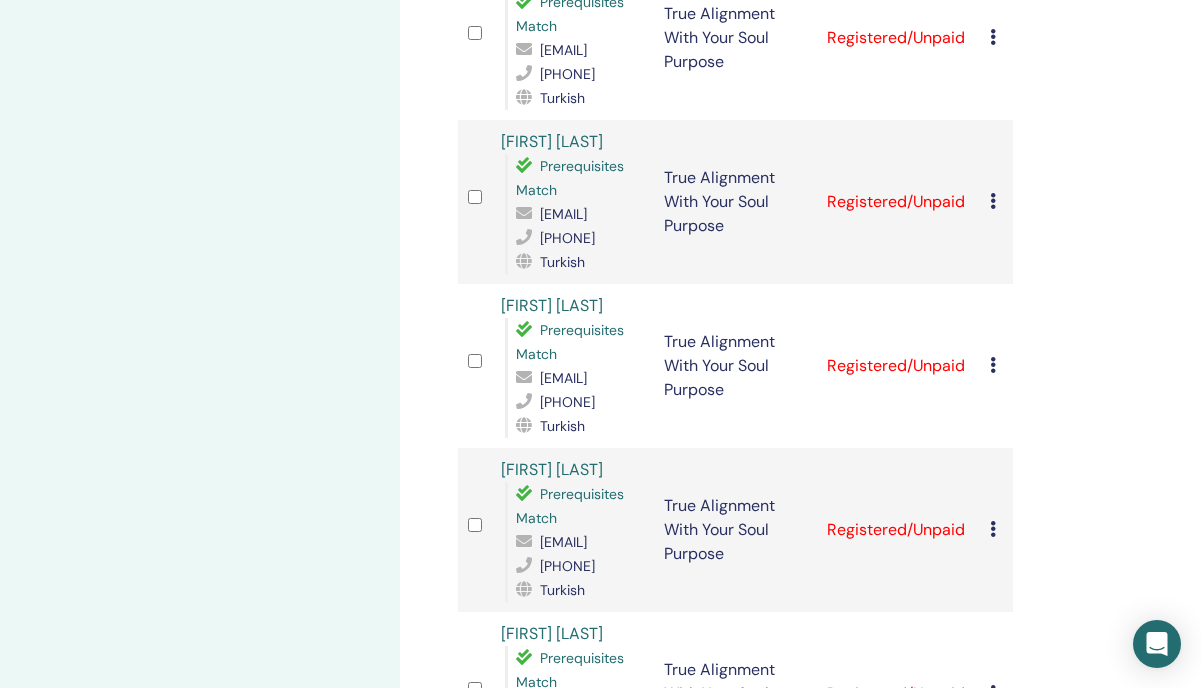 click at bounding box center [993, 529] 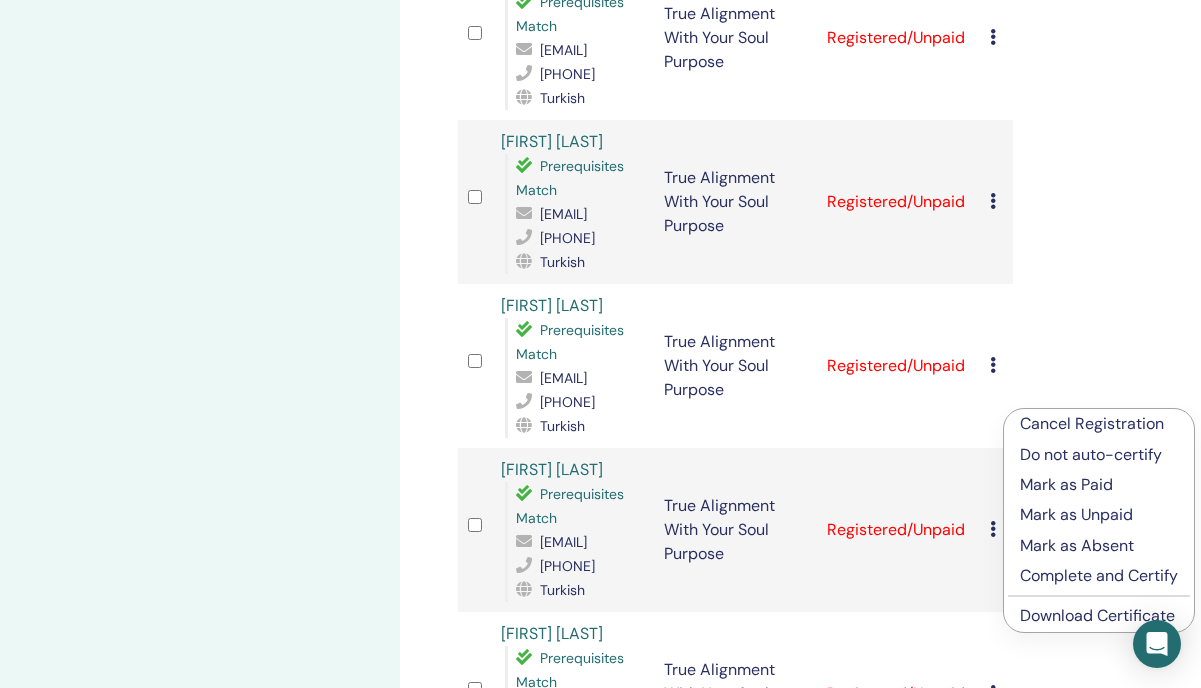 click on "Download Certificate" at bounding box center (1097, 615) 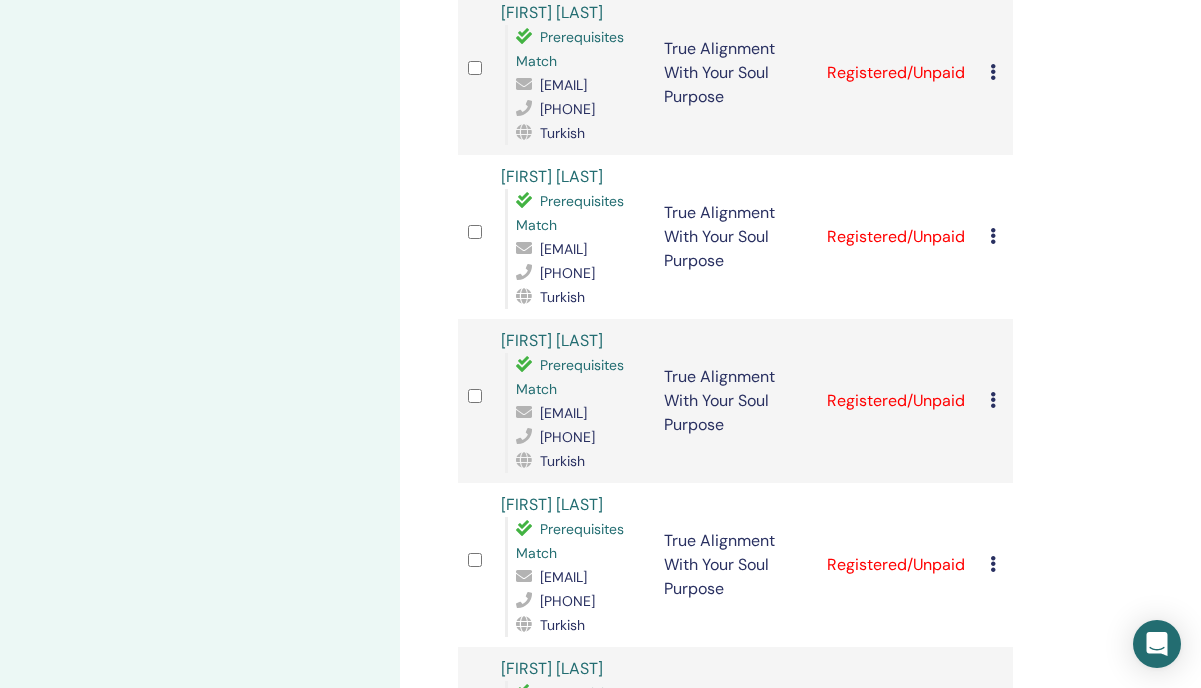 scroll, scrollTop: 1174, scrollLeft: 0, axis: vertical 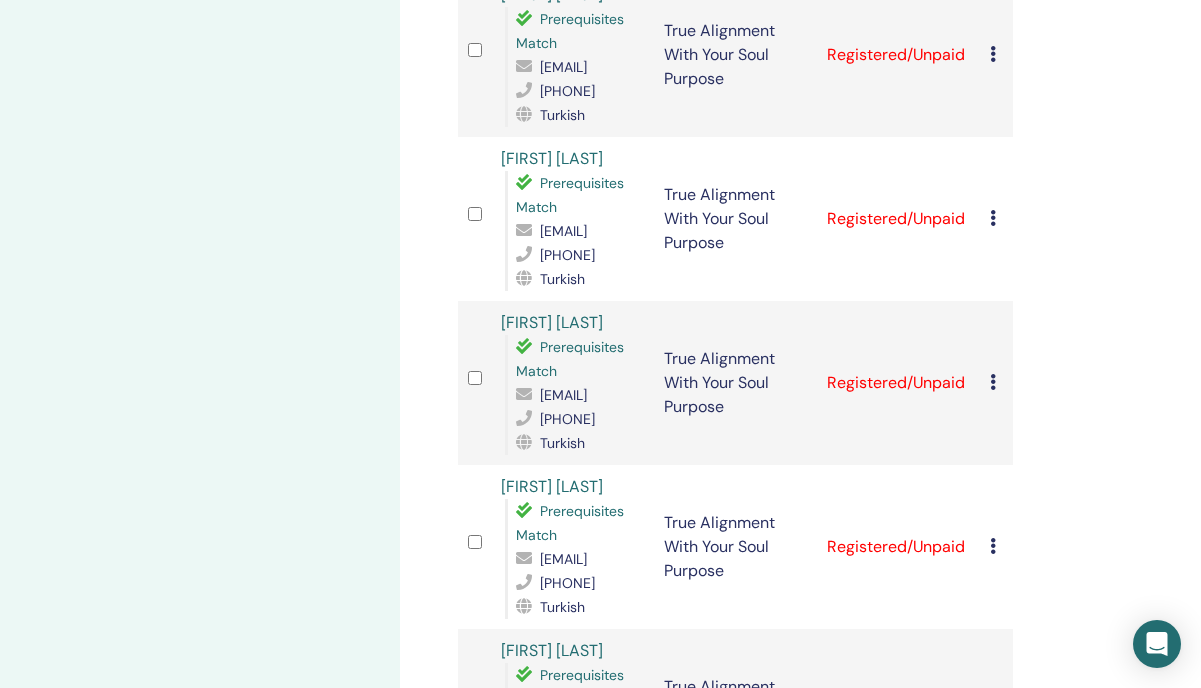 click at bounding box center [993, 546] 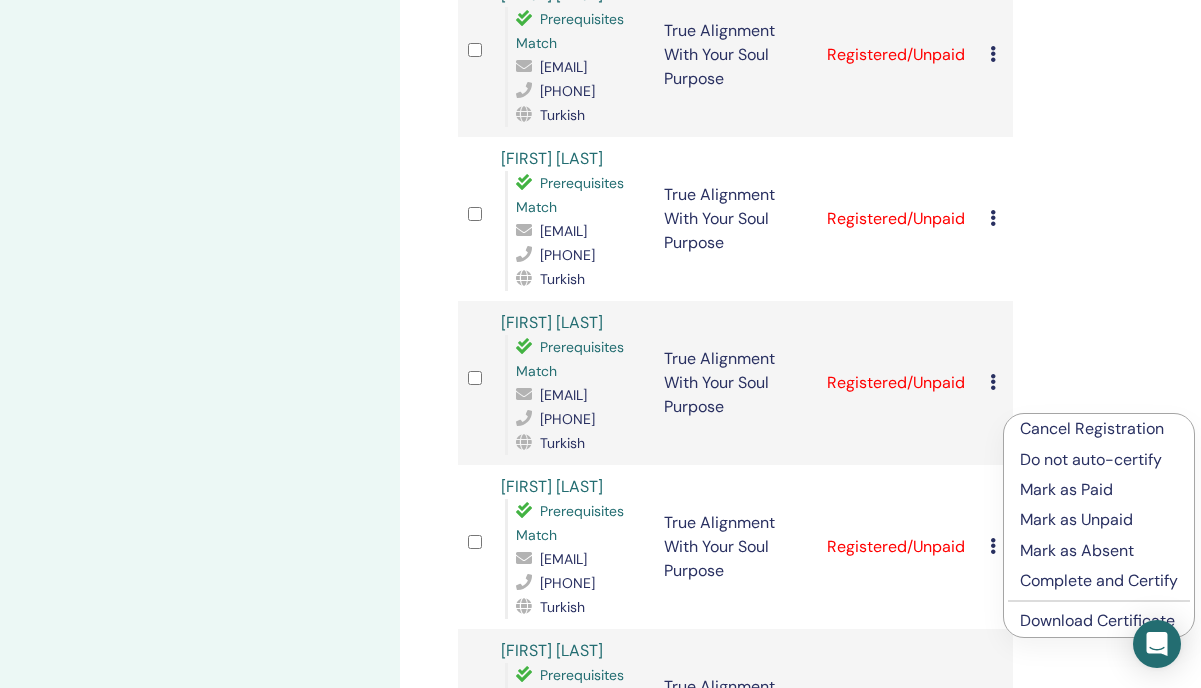 click on "Download Certificate" at bounding box center [1097, 620] 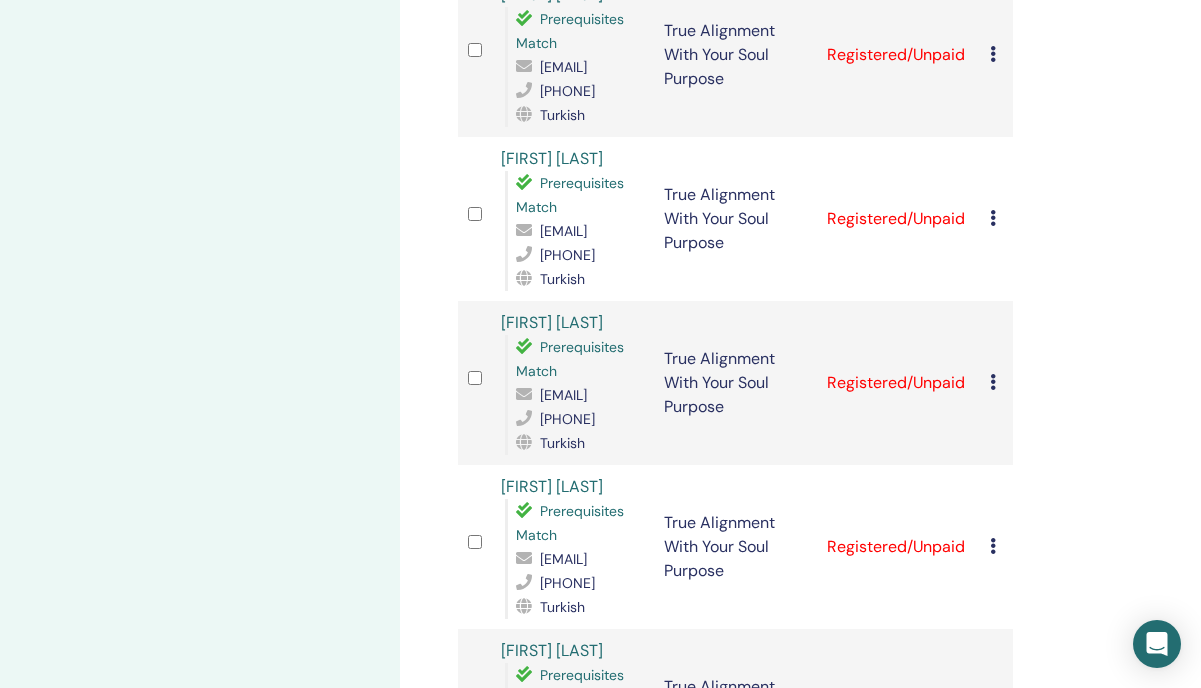 click at bounding box center (993, 710) 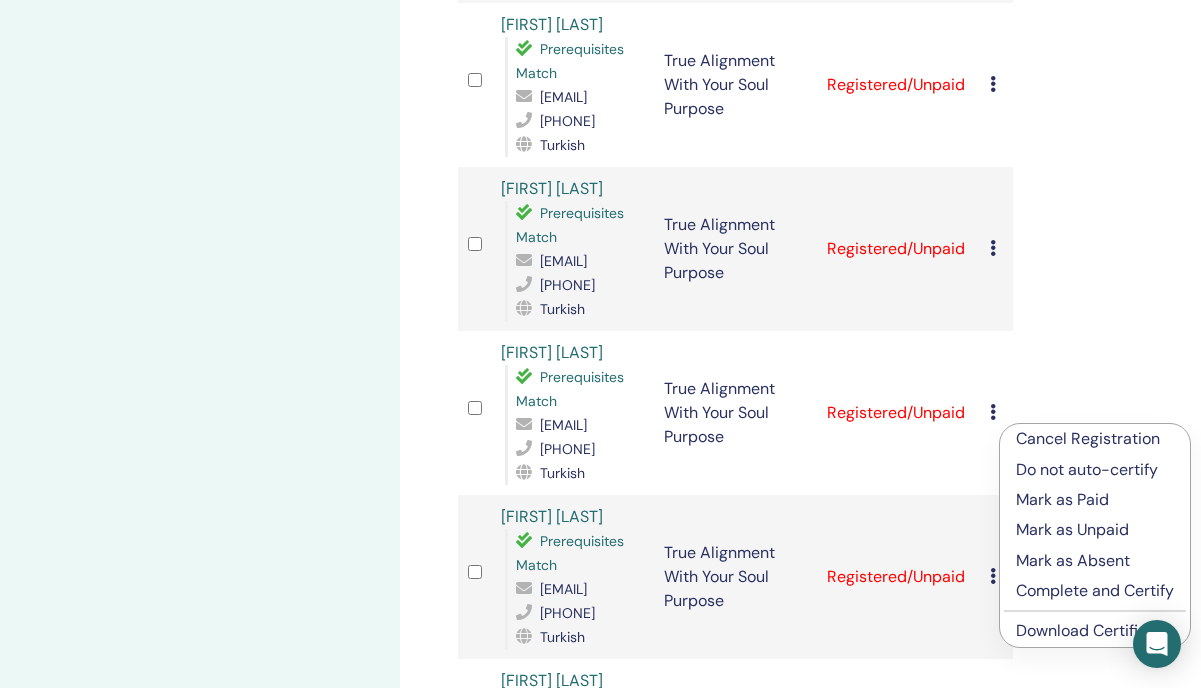scroll, scrollTop: 1356, scrollLeft: 0, axis: vertical 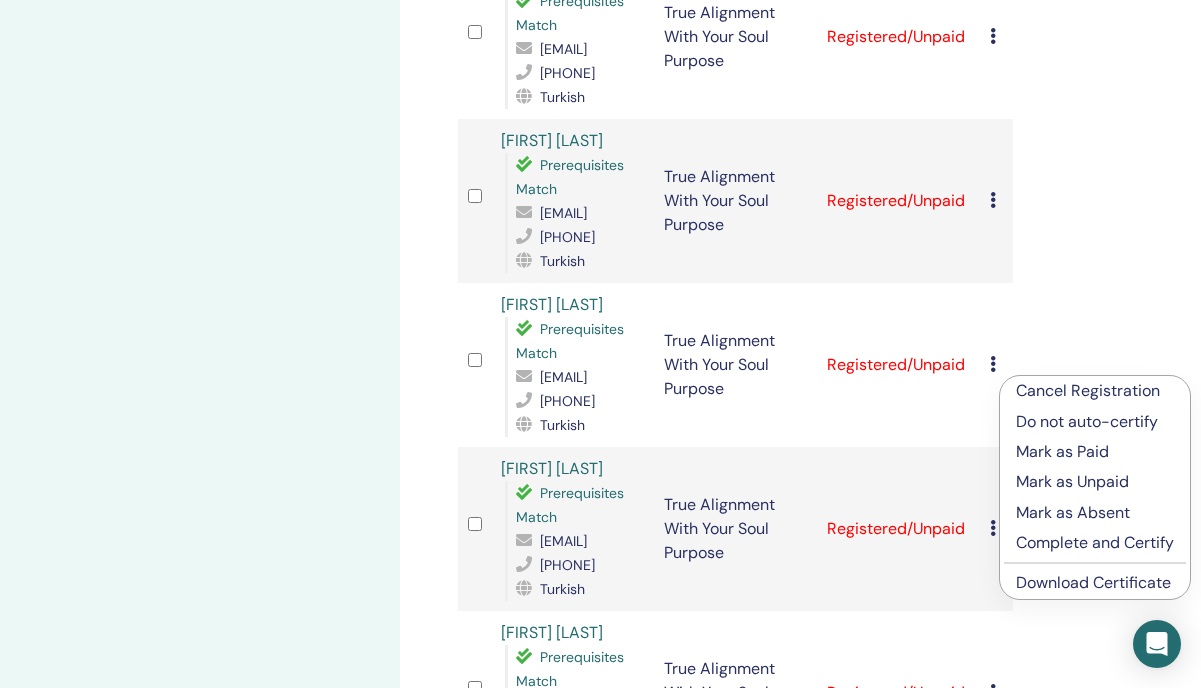 click on "Download Certificate" at bounding box center (1093, 582) 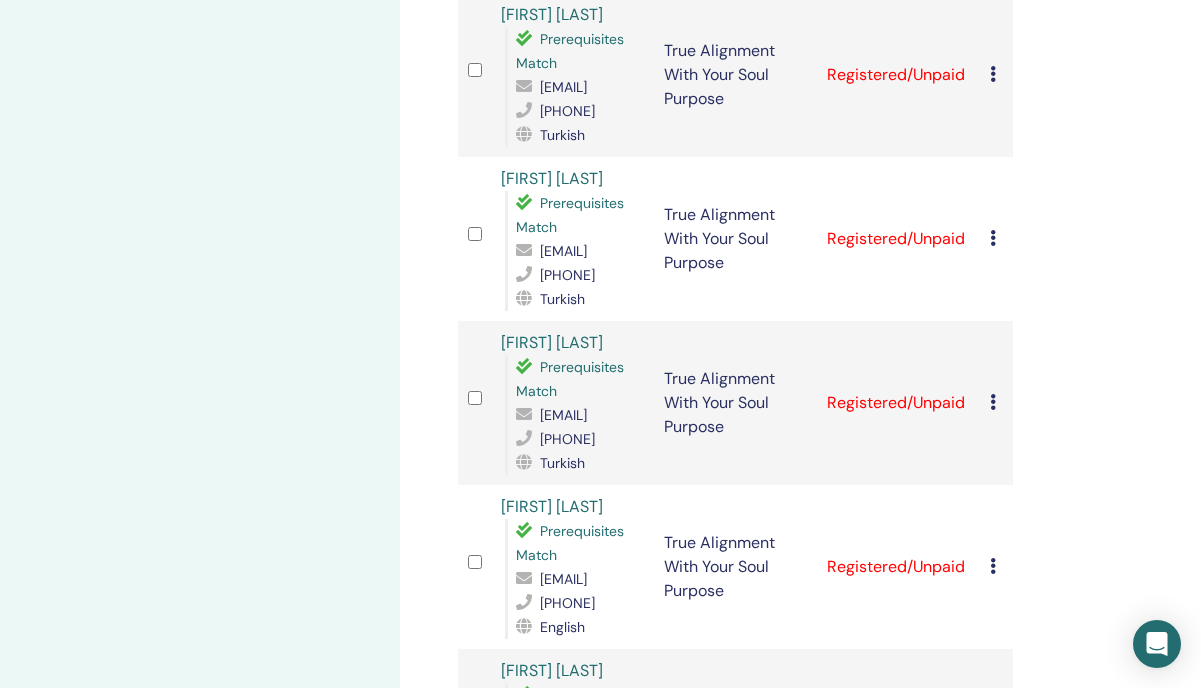 scroll, scrollTop: 1483, scrollLeft: 0, axis: vertical 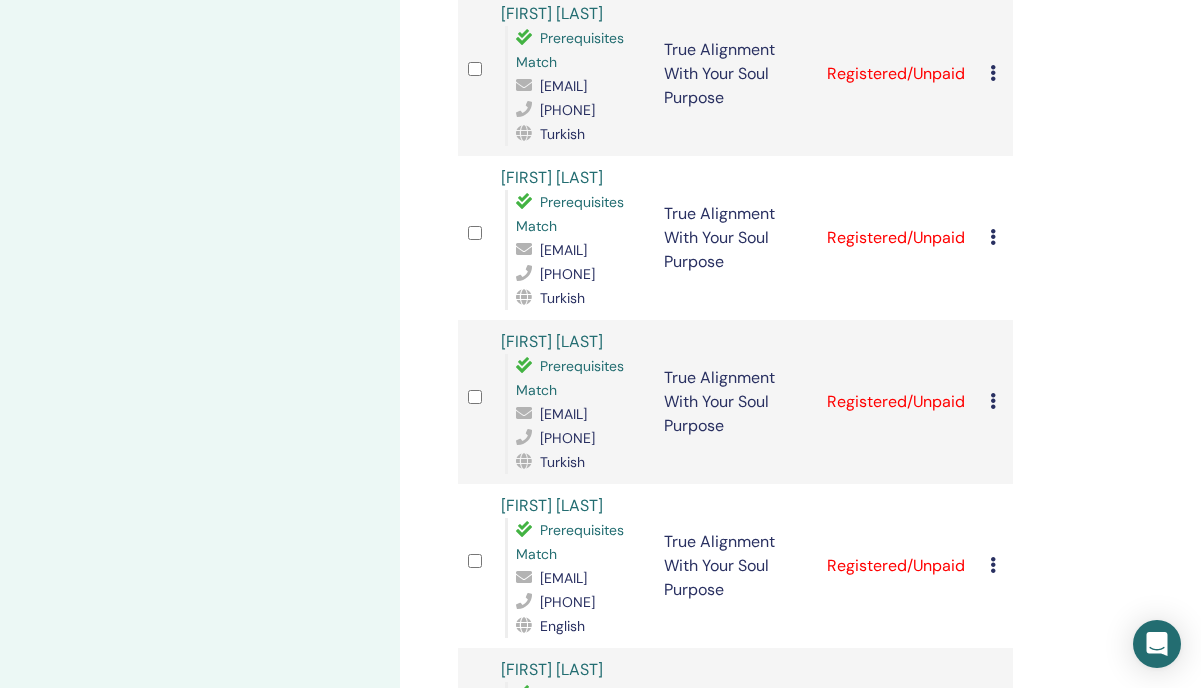 click at bounding box center (993, 565) 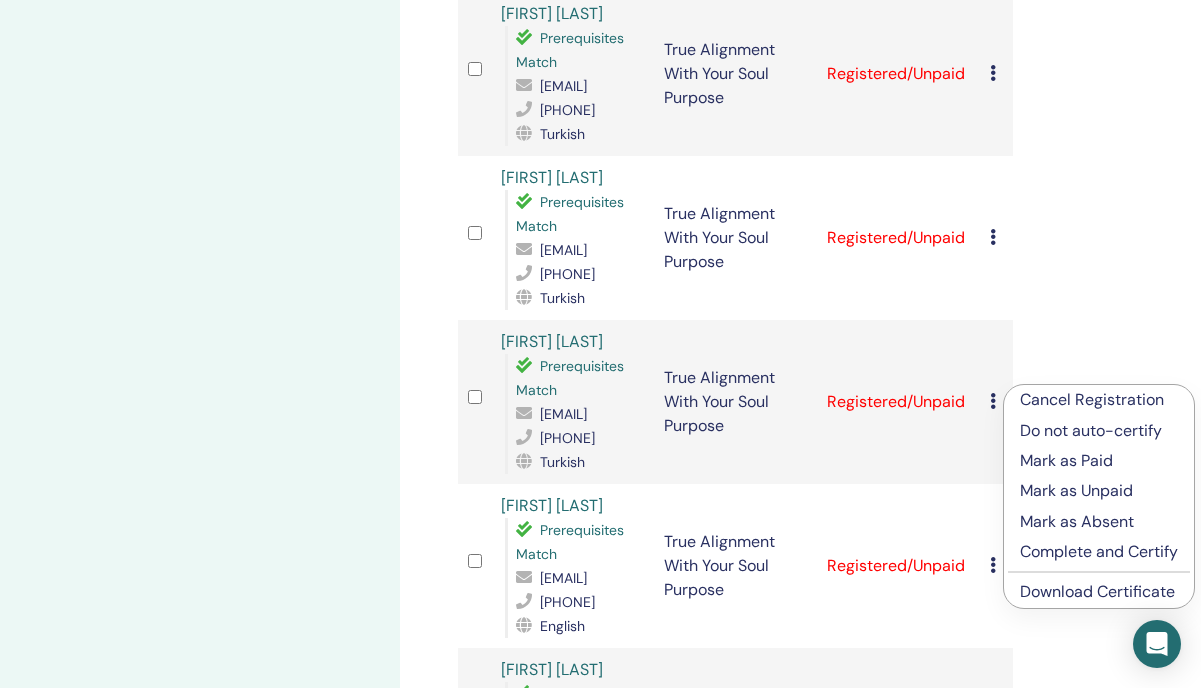click on "Download Certificate" at bounding box center (1097, 591) 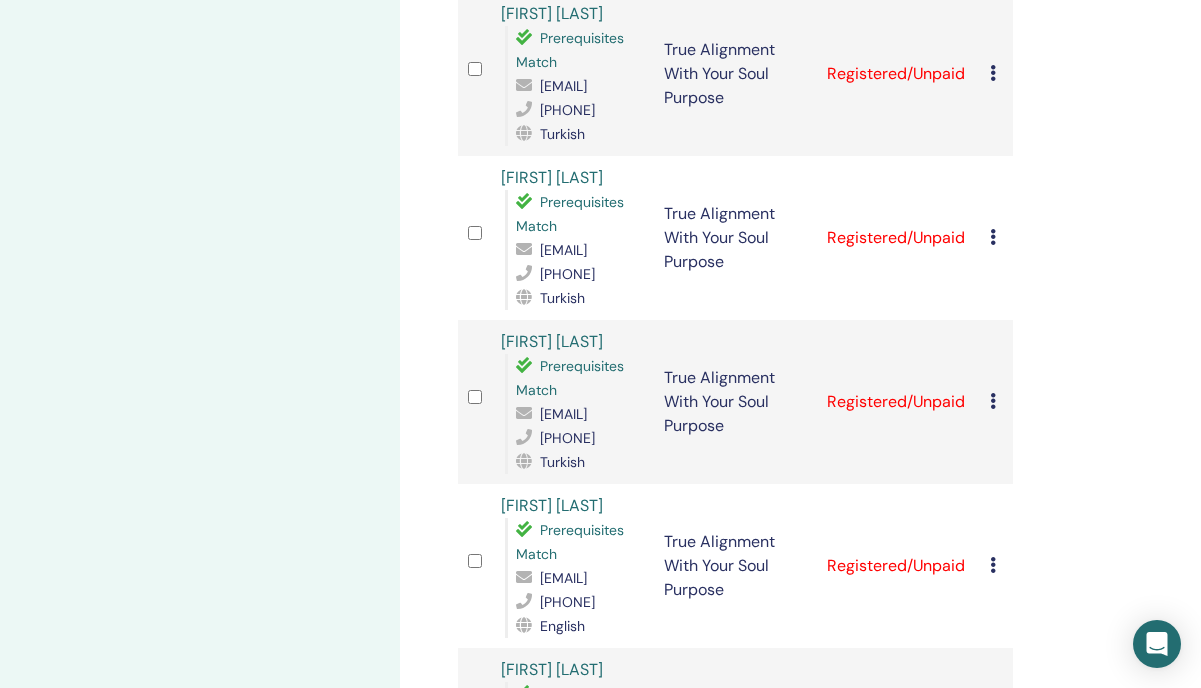 click at bounding box center [993, 729] 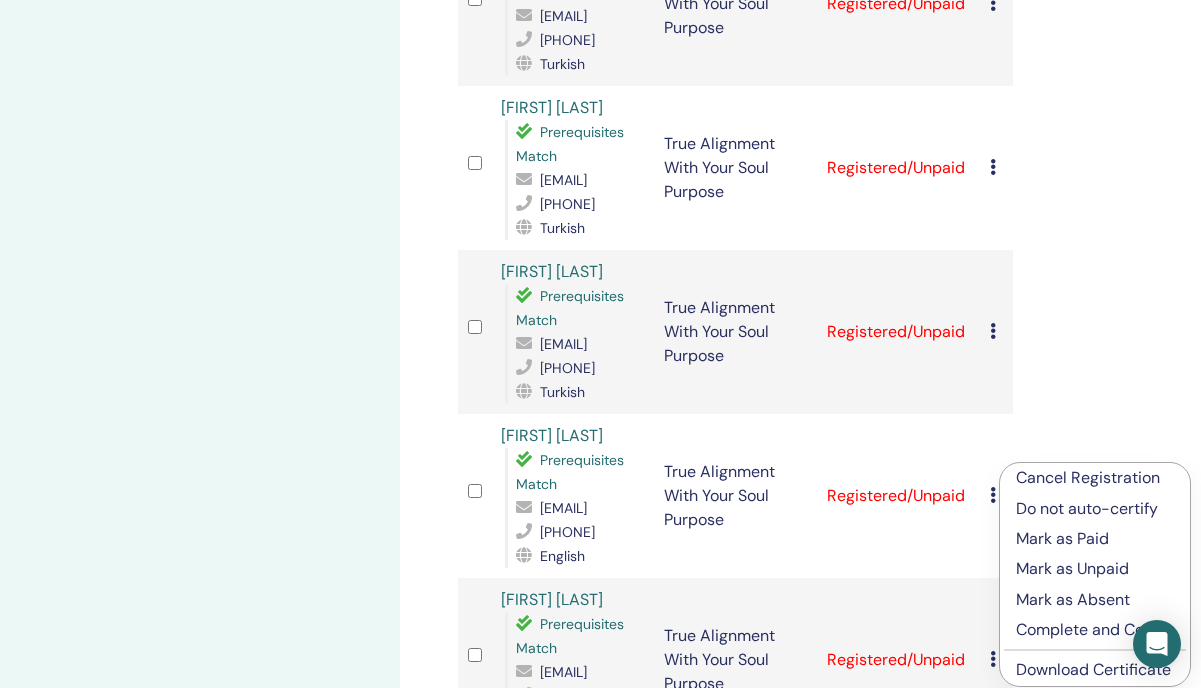 scroll, scrollTop: 1586, scrollLeft: 0, axis: vertical 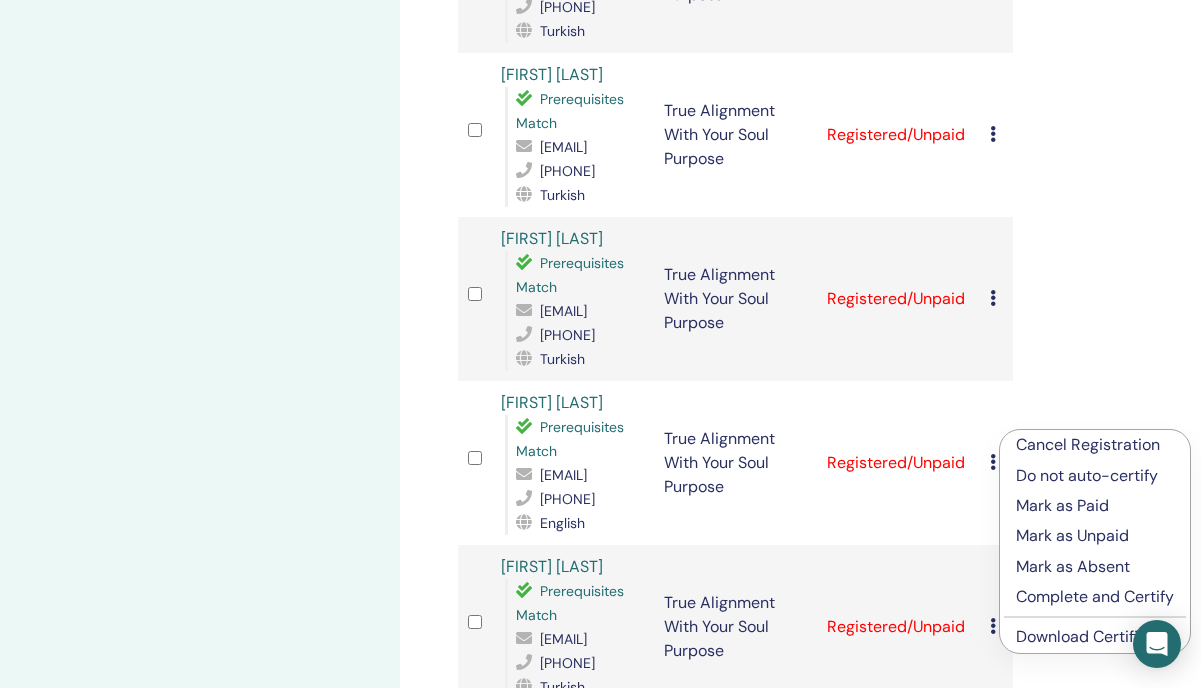 click on "Download Certificate" at bounding box center [1093, 636] 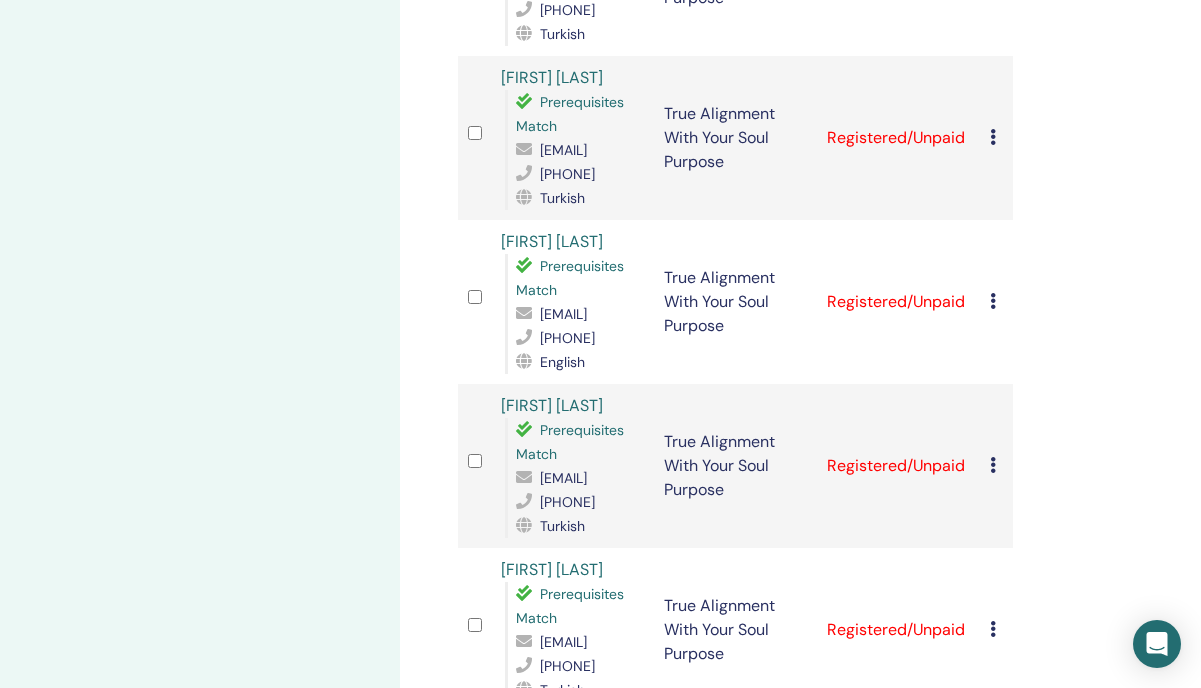 scroll, scrollTop: 1751, scrollLeft: 0, axis: vertical 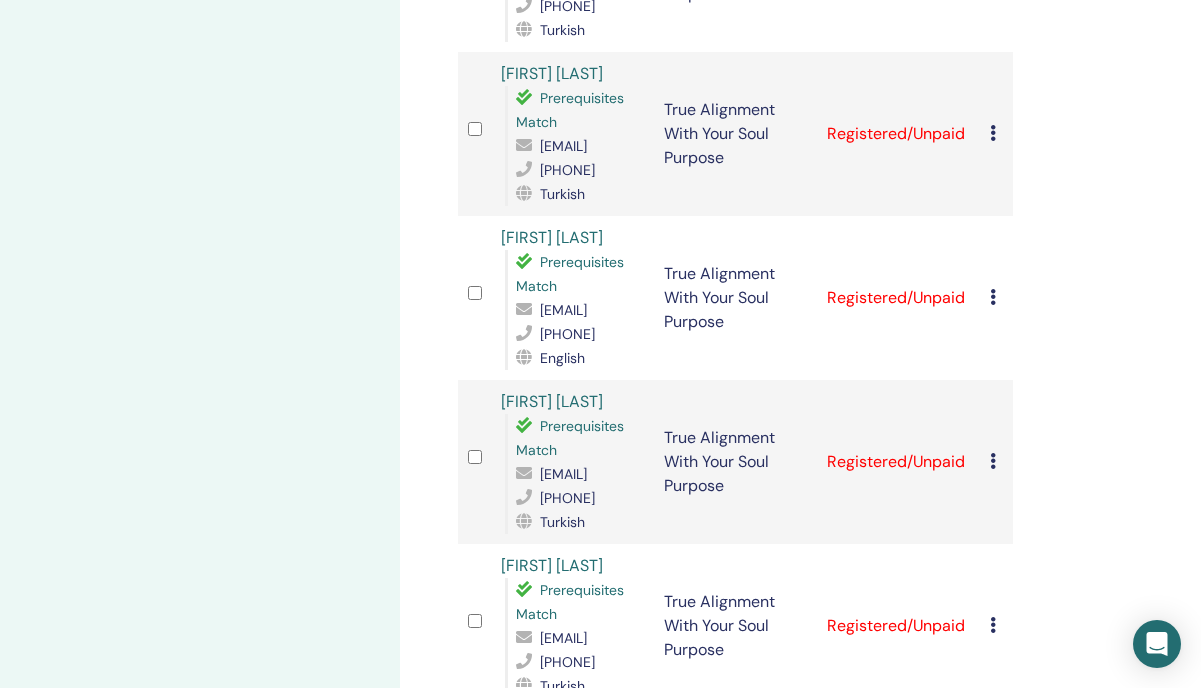 click at bounding box center (993, 625) 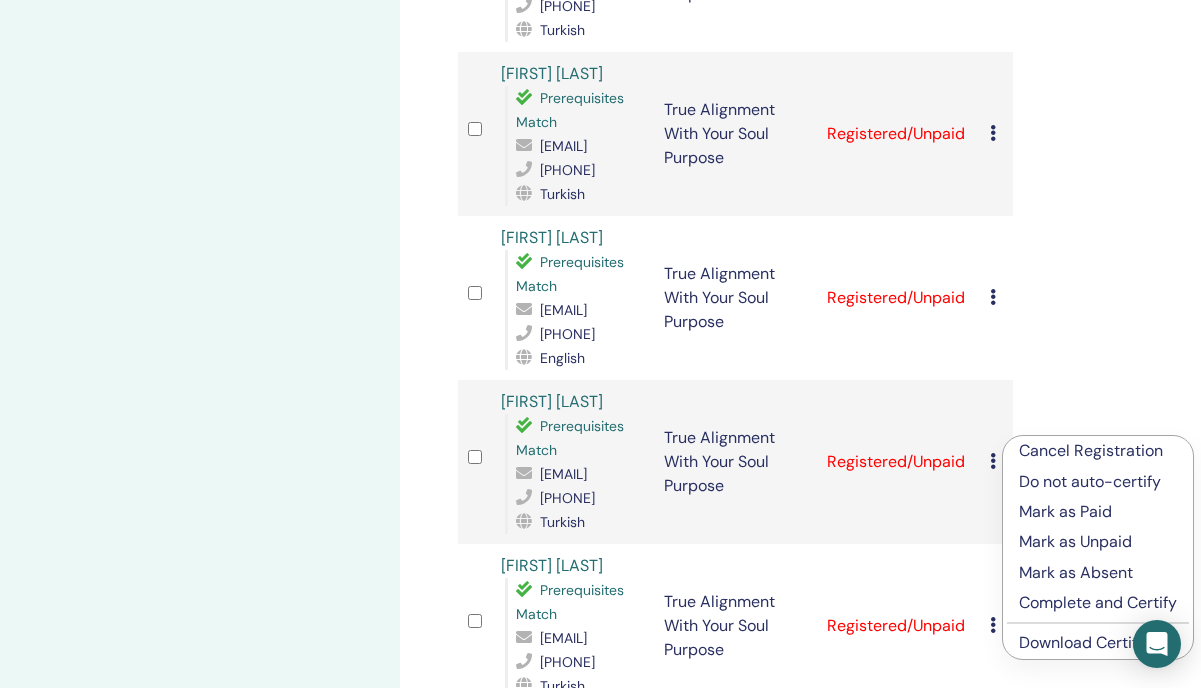 click on "Download Certificate" at bounding box center (1096, 642) 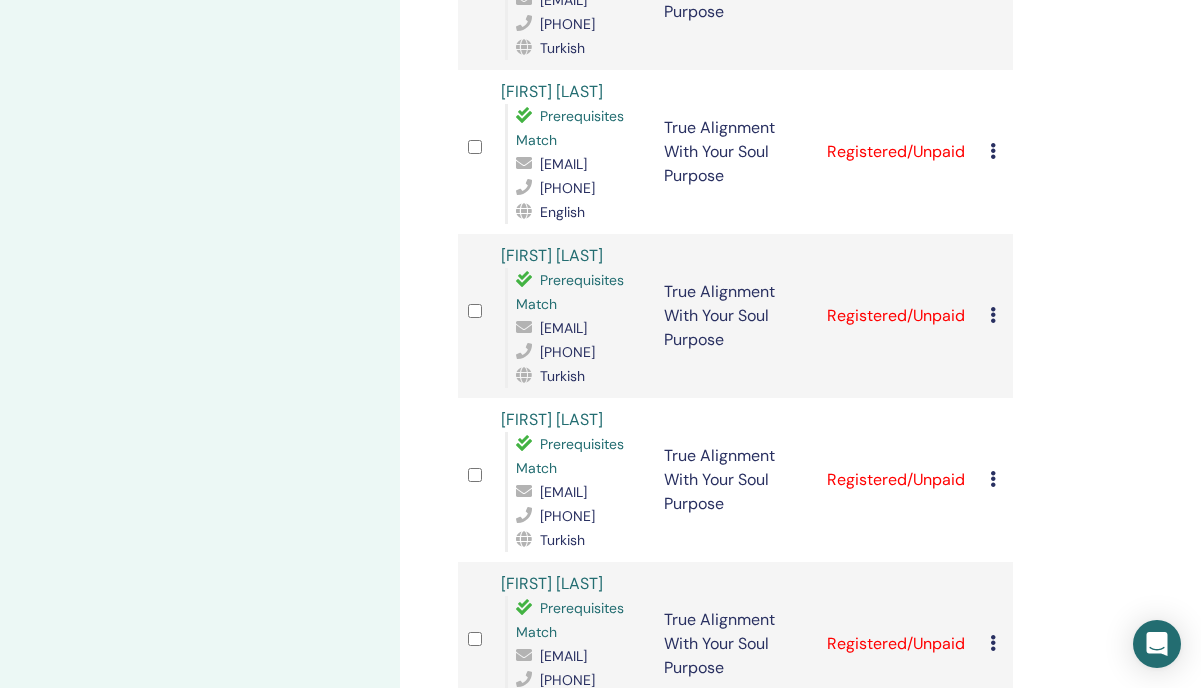 scroll, scrollTop: 1908, scrollLeft: 0, axis: vertical 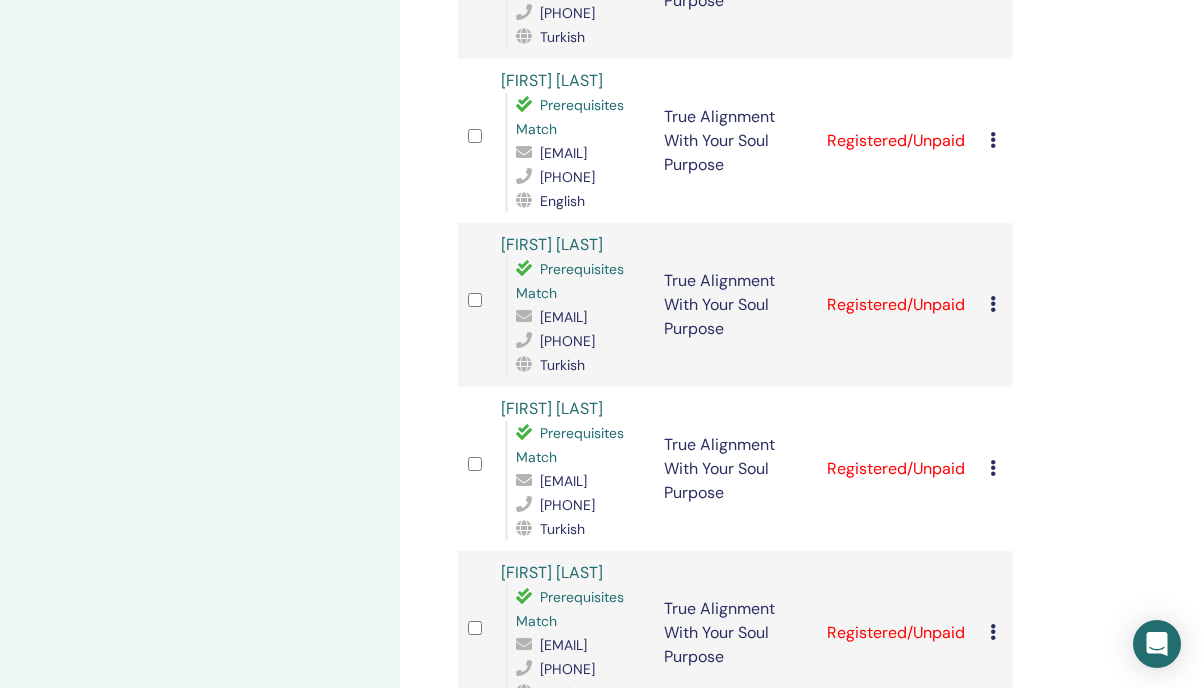 click at bounding box center [993, 632] 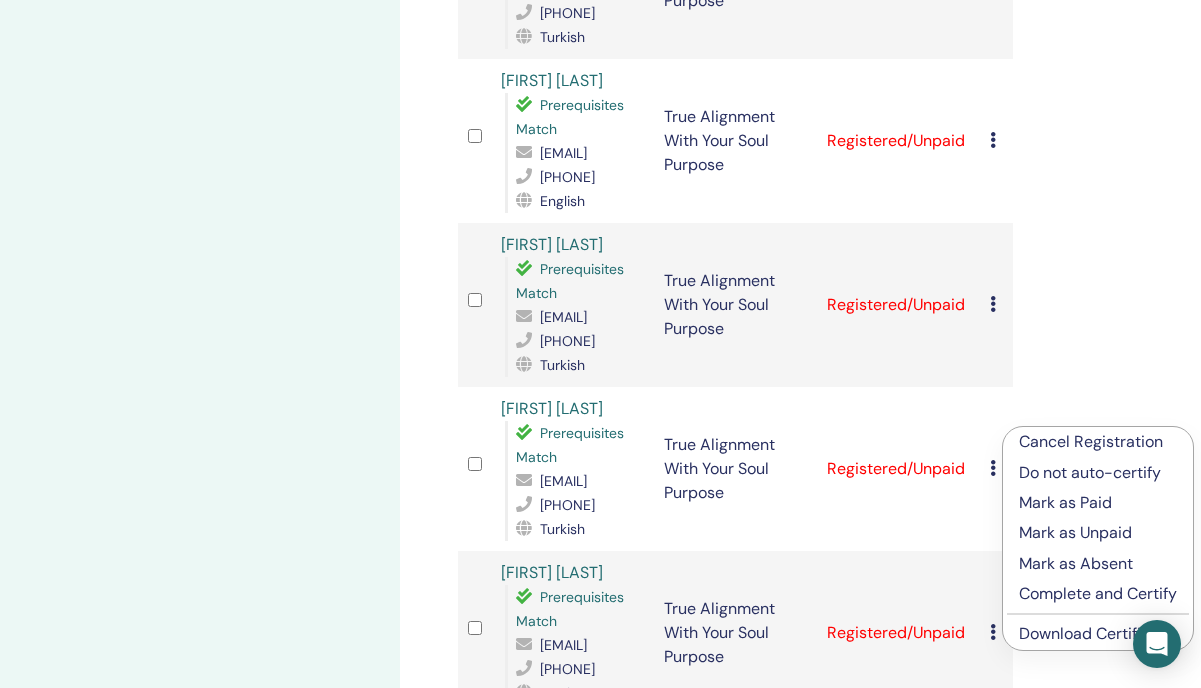 click on "Download Certificate" at bounding box center [1096, 633] 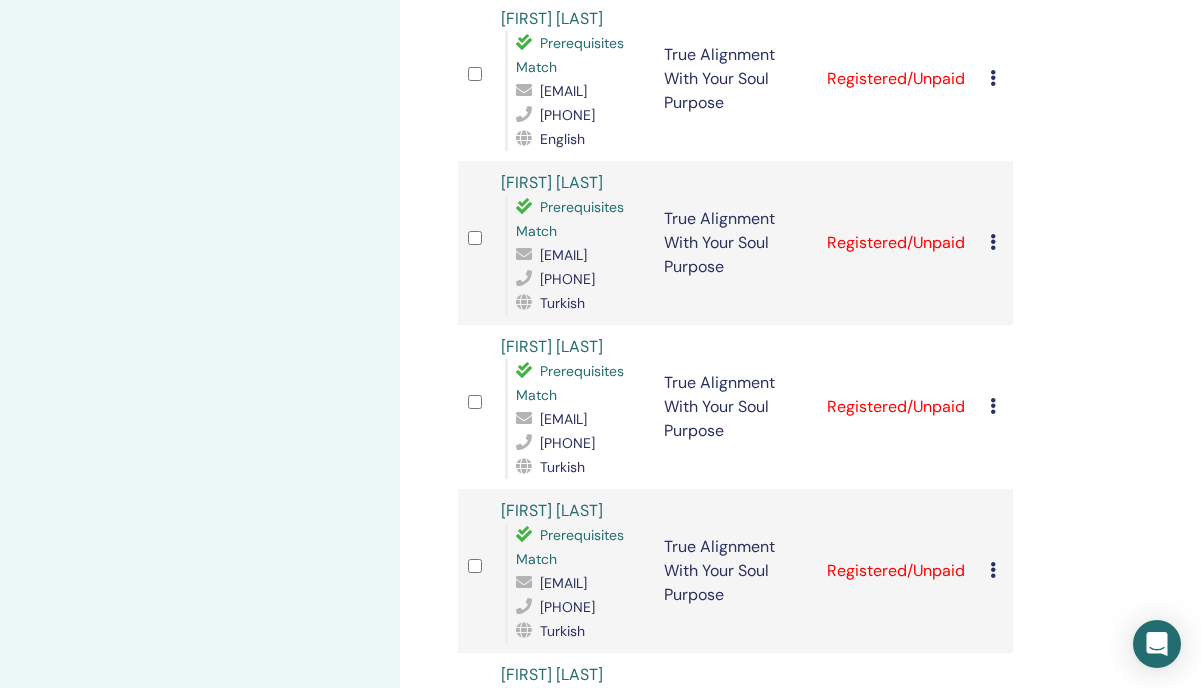scroll, scrollTop: 1991, scrollLeft: 0, axis: vertical 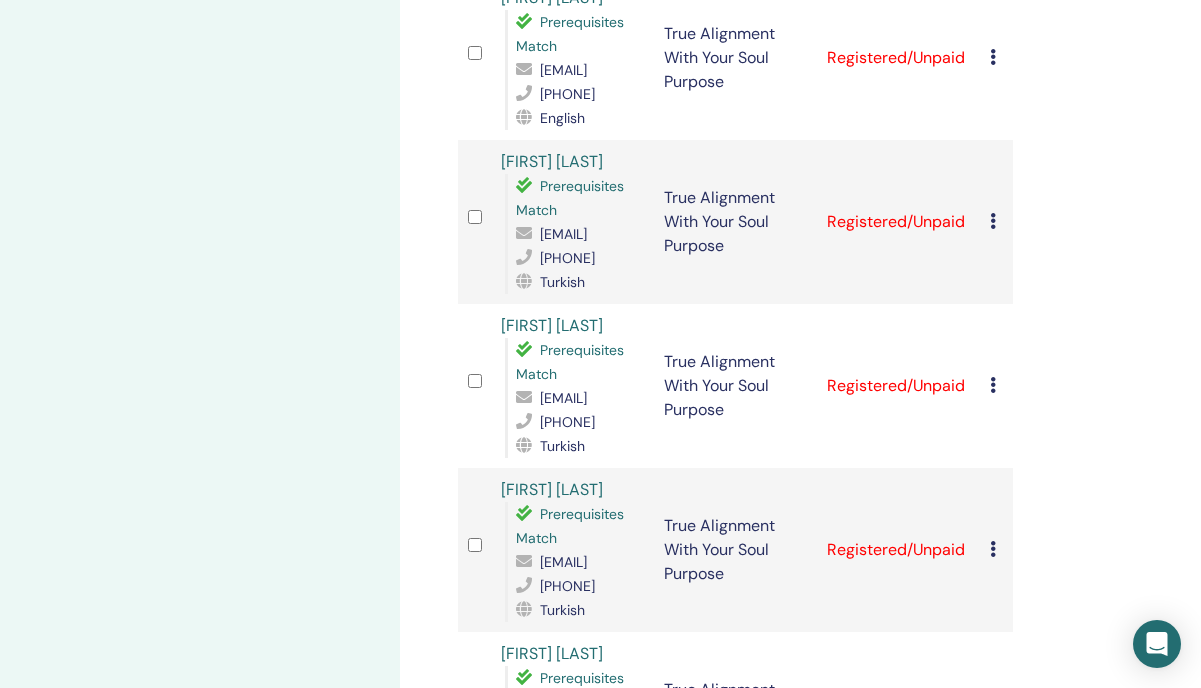 click at bounding box center [993, 713] 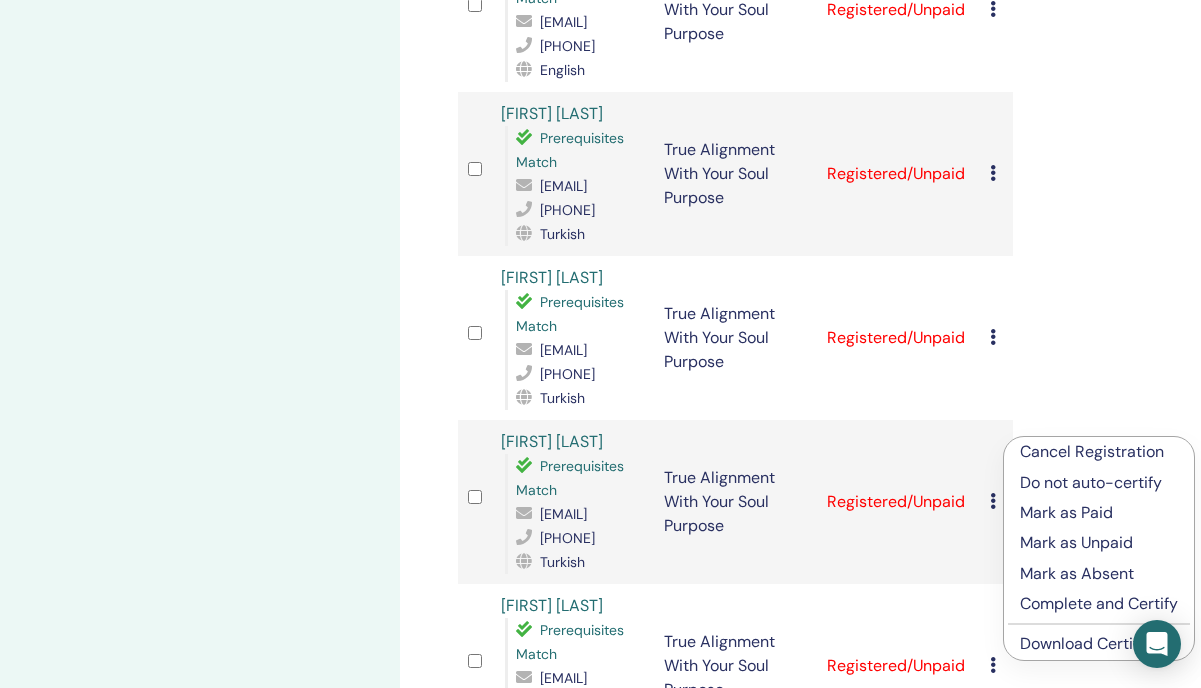 scroll, scrollTop: 2041, scrollLeft: 0, axis: vertical 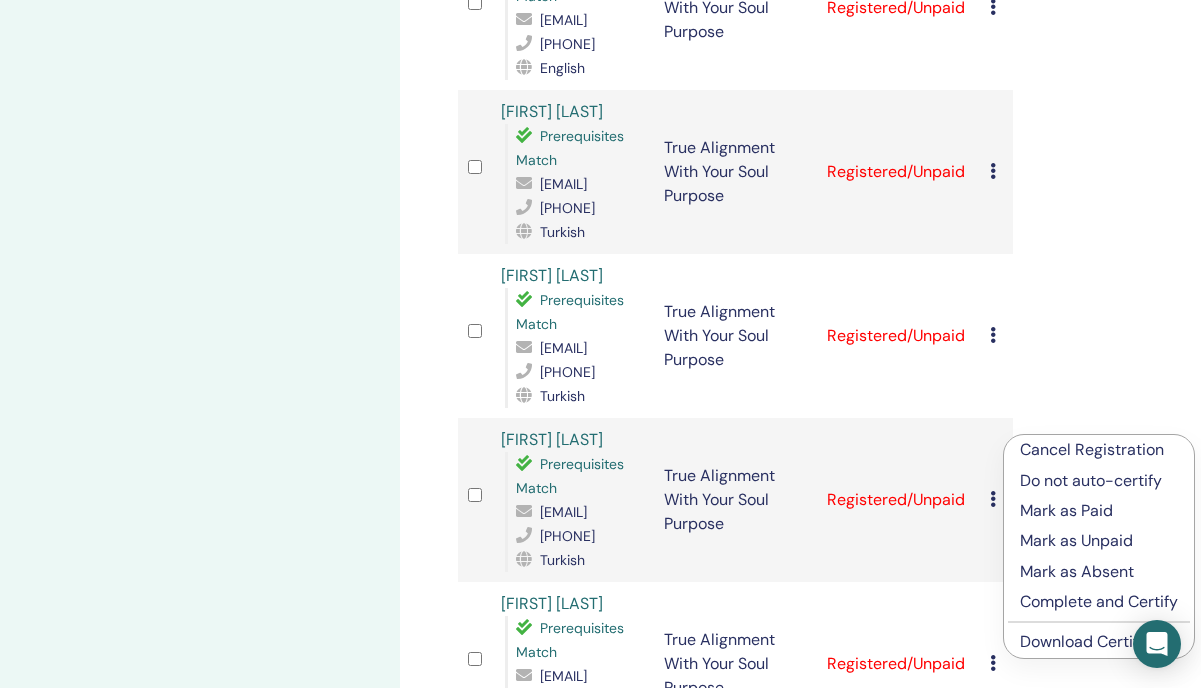 click on "Download Certificate" at bounding box center [1097, 641] 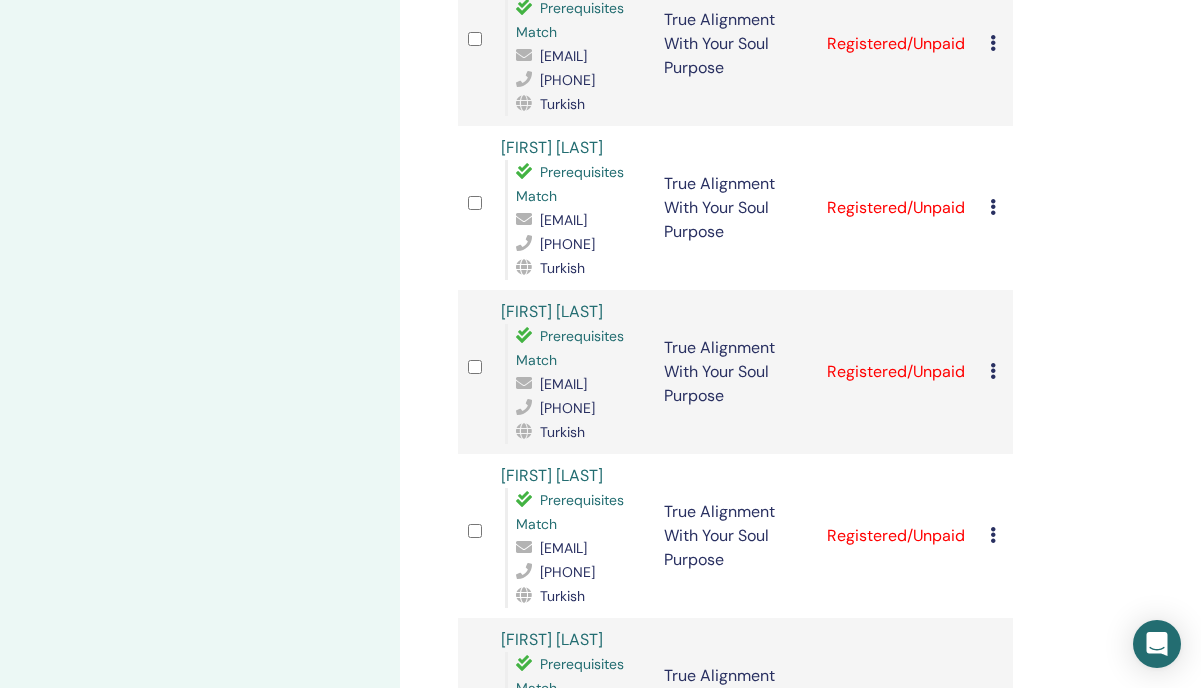 scroll, scrollTop: 2176, scrollLeft: 0, axis: vertical 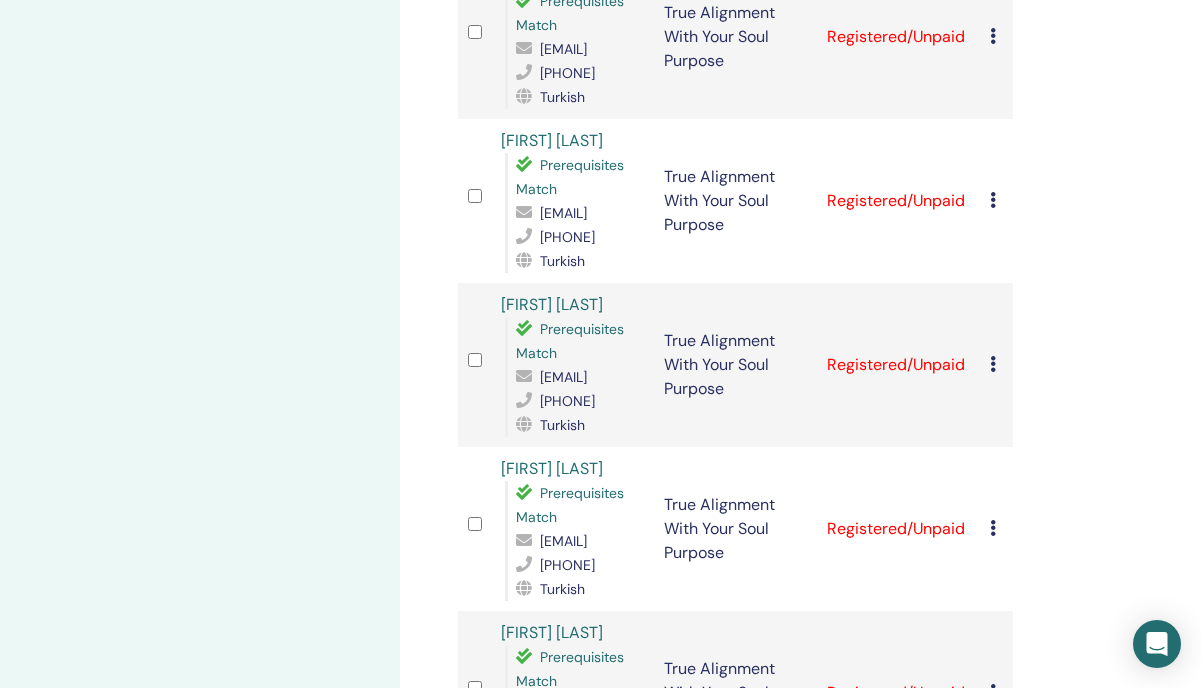 click at bounding box center [993, 692] 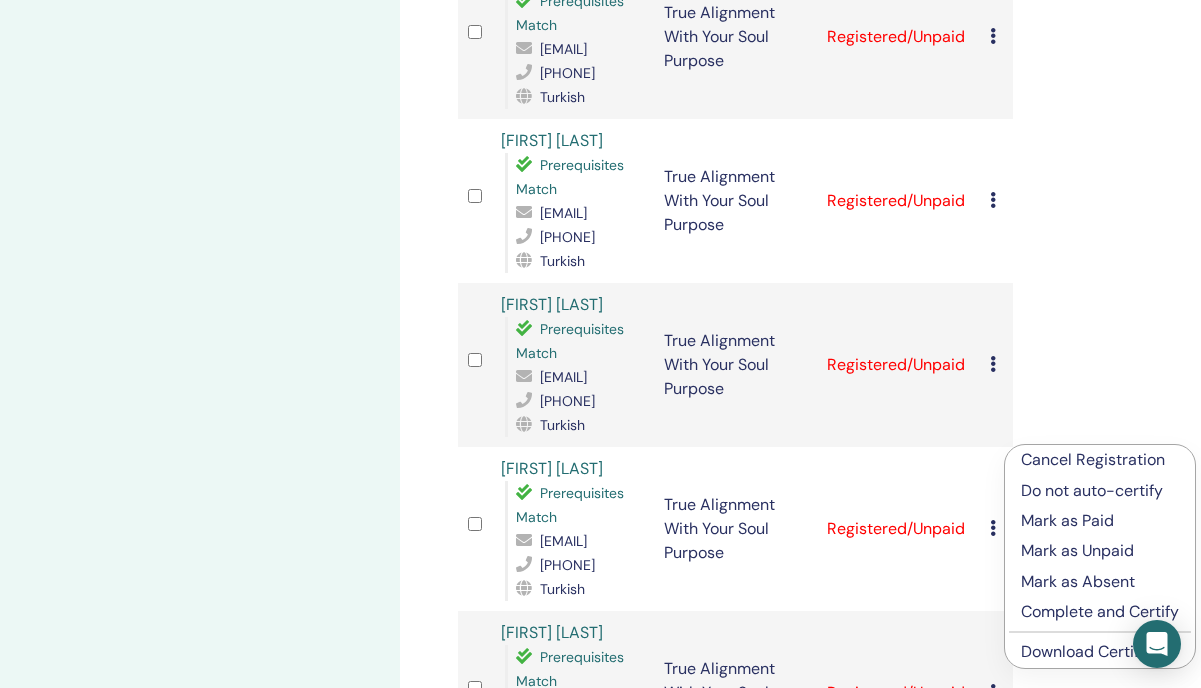 click on "Download Certificate" at bounding box center (1098, 651) 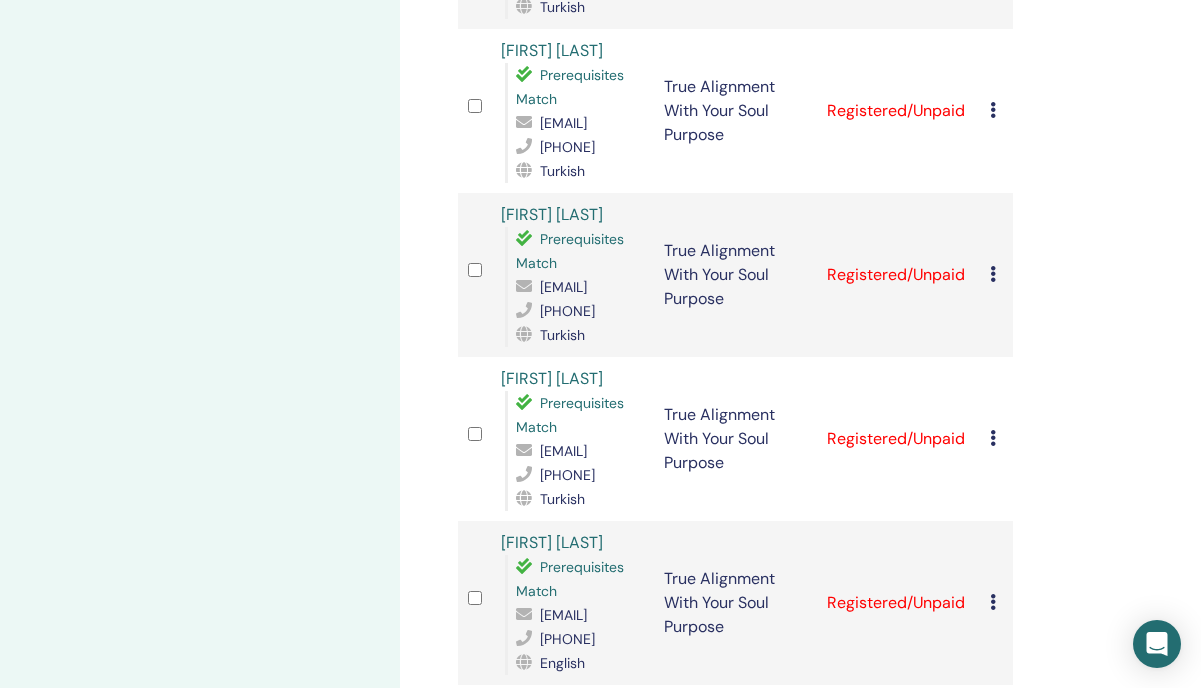 scroll, scrollTop: 2271, scrollLeft: 0, axis: vertical 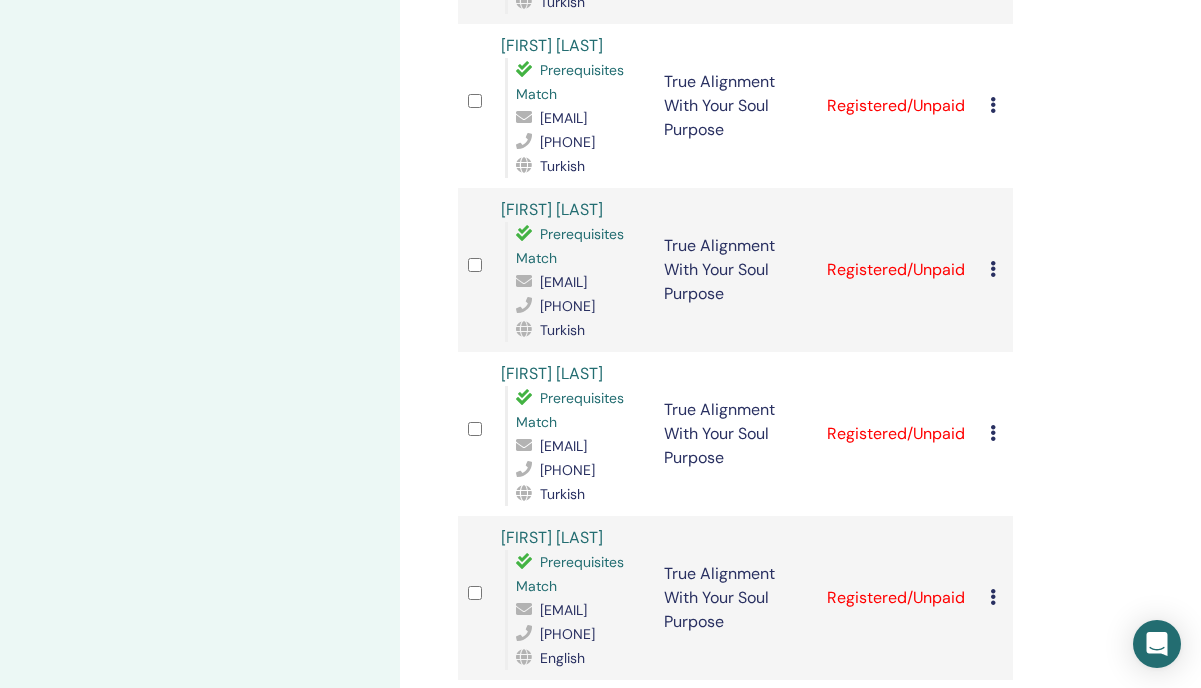 click at bounding box center (993, 761) 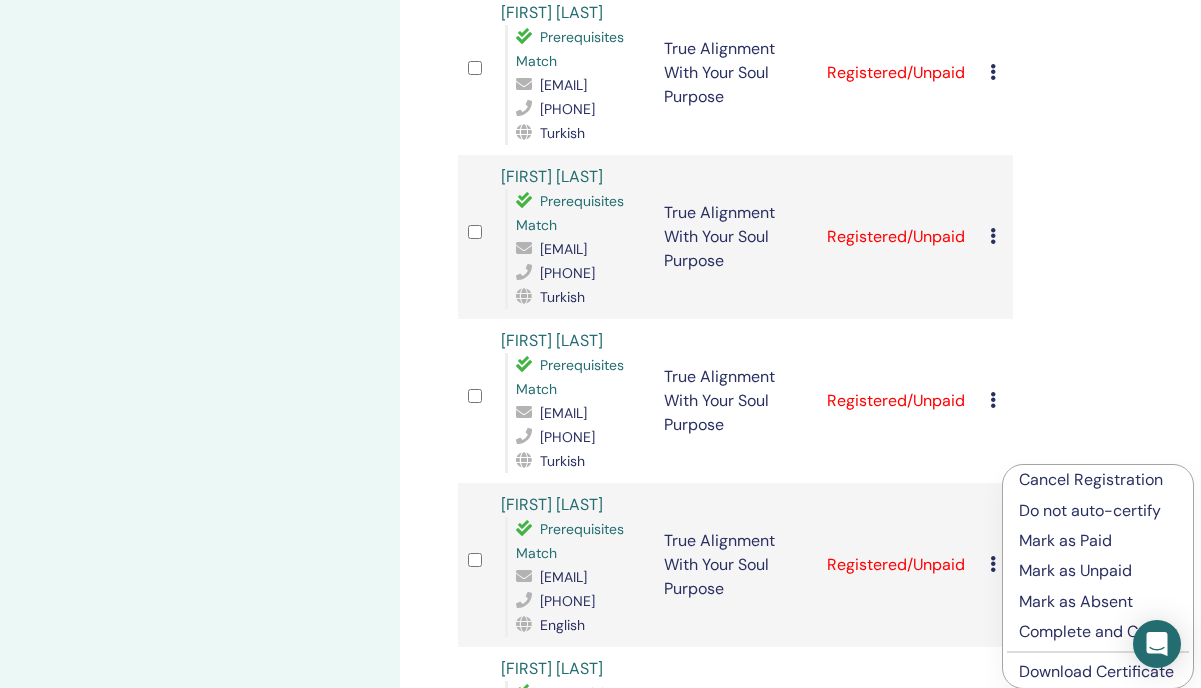 scroll, scrollTop: 2335, scrollLeft: 0, axis: vertical 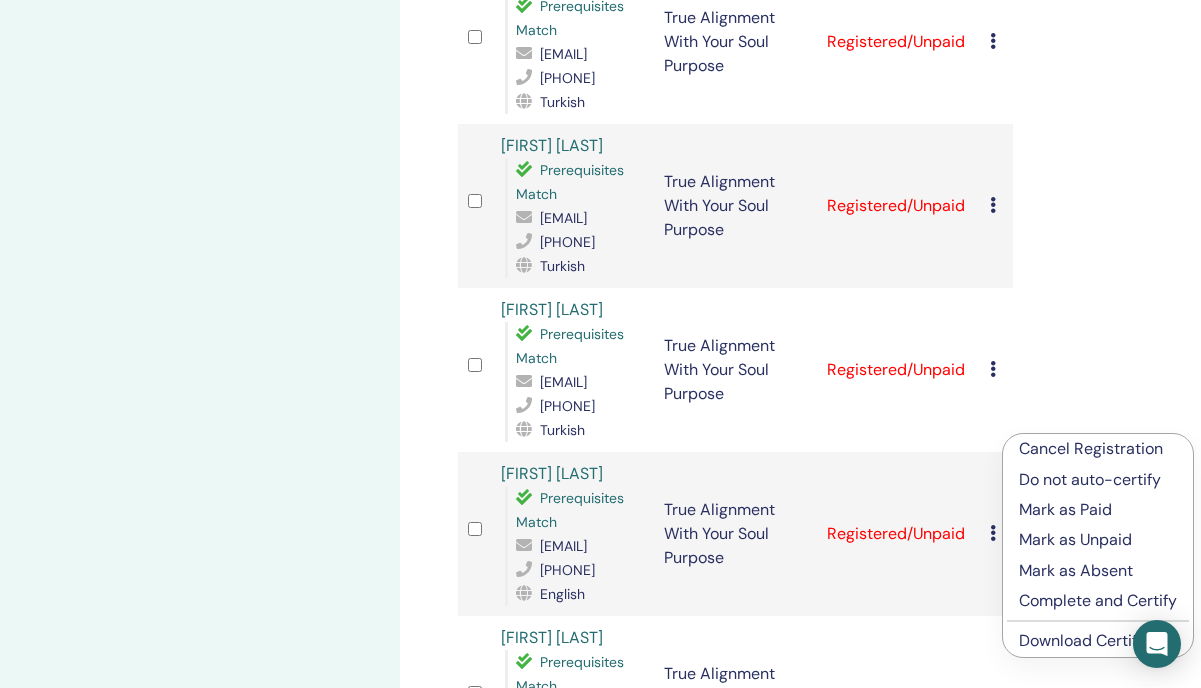 click on "Download Certificate" at bounding box center (1096, 640) 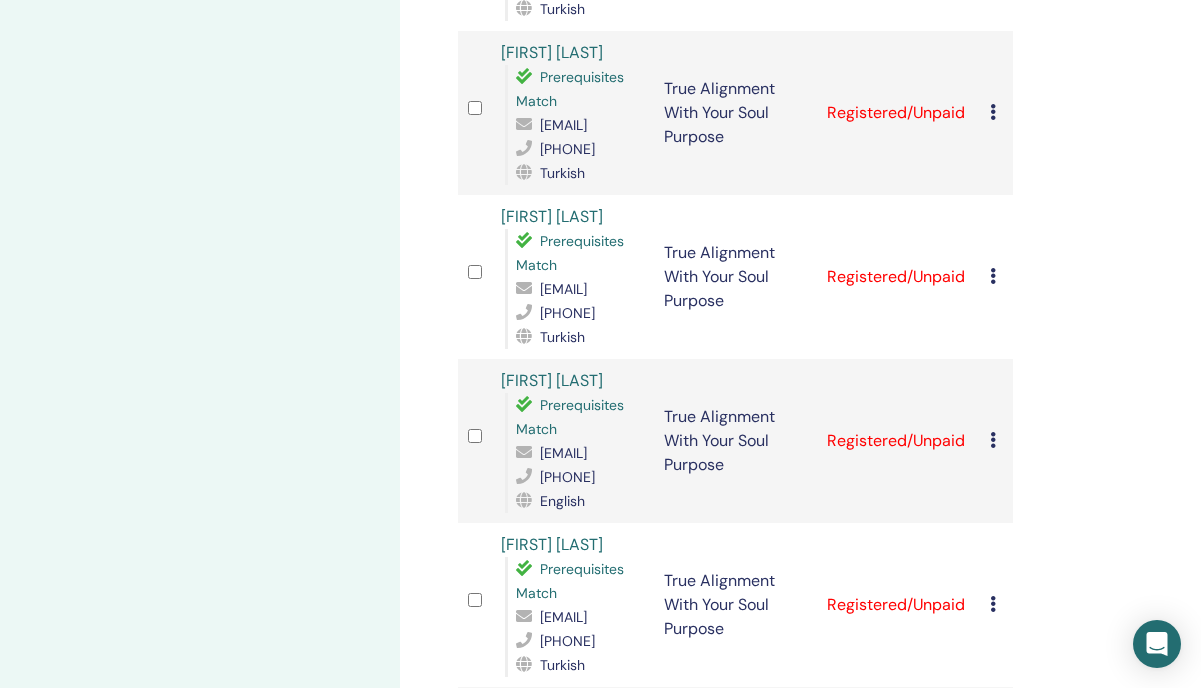 scroll, scrollTop: 2431, scrollLeft: 0, axis: vertical 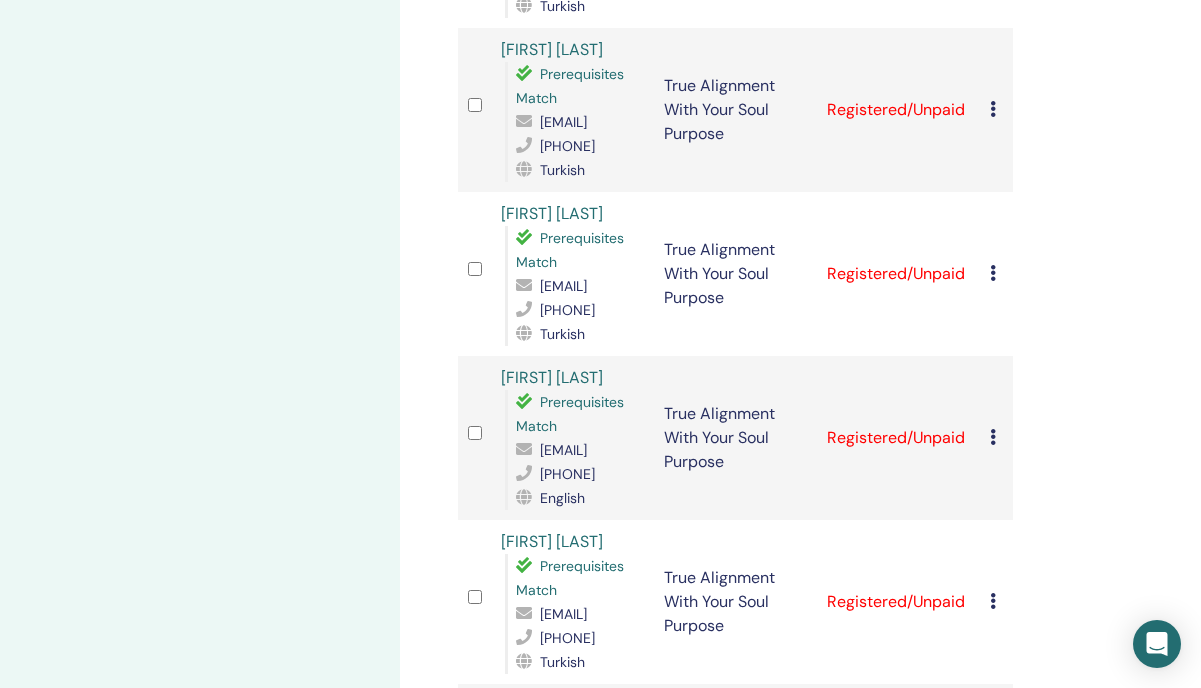 click at bounding box center (993, 765) 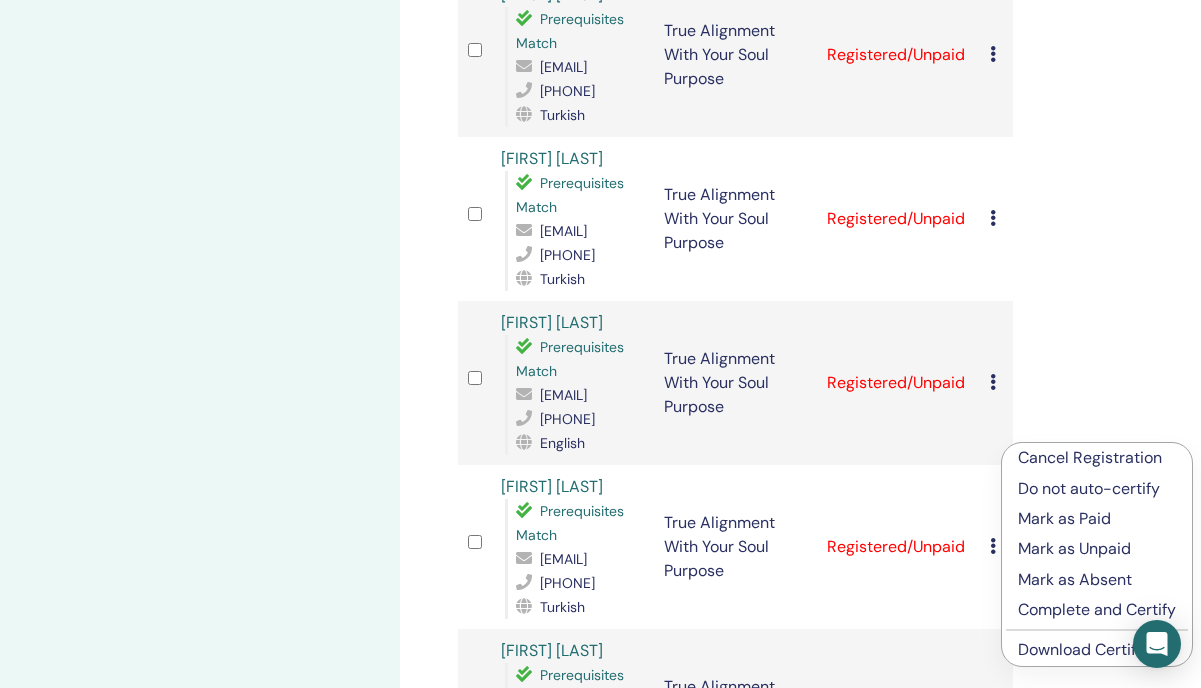 scroll, scrollTop: 2479, scrollLeft: 0, axis: vertical 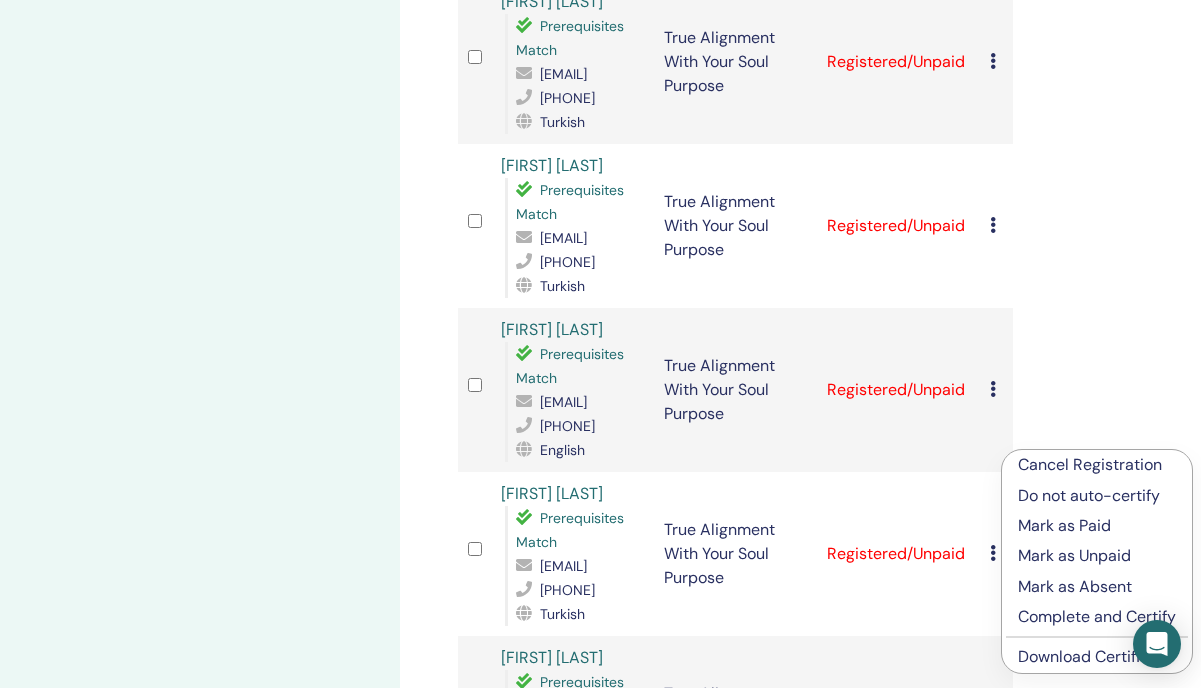 click on "Download Certificate" at bounding box center [1095, 656] 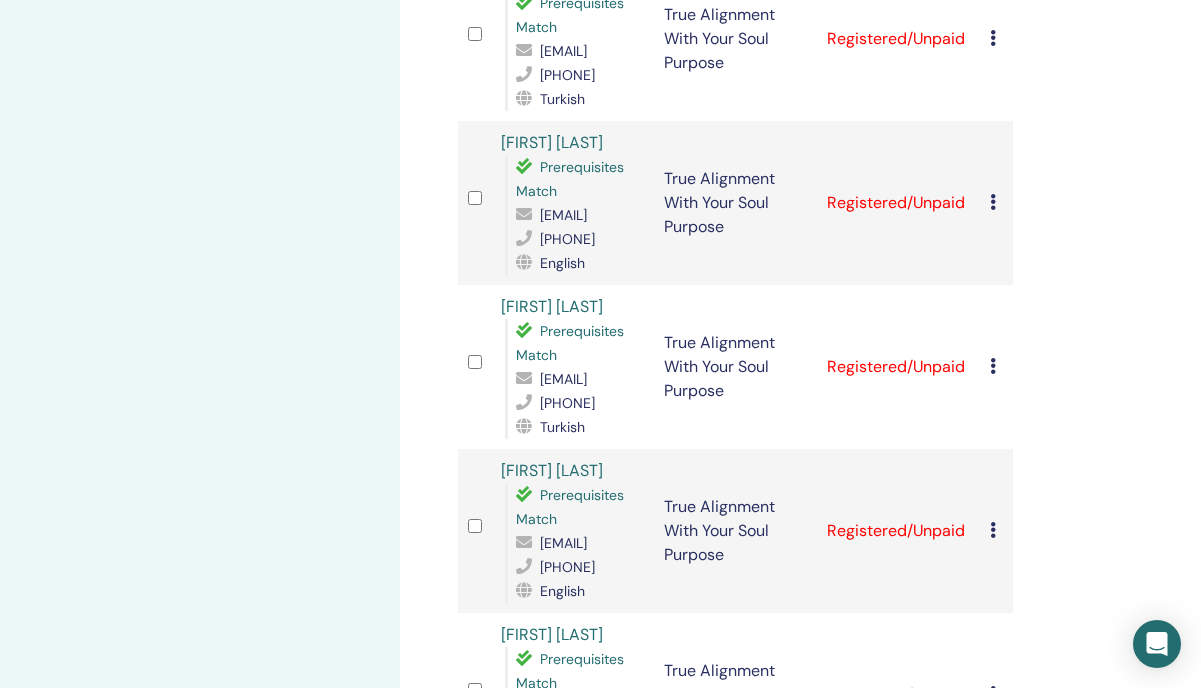 scroll, scrollTop: 2692, scrollLeft: 0, axis: vertical 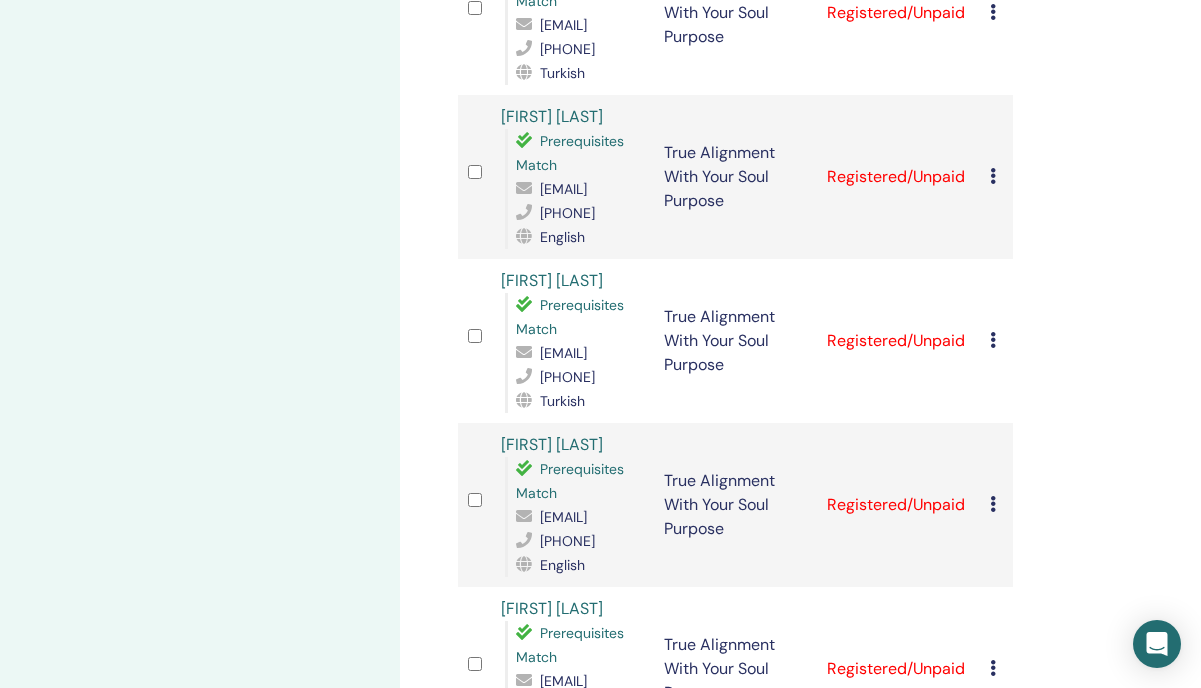 click at bounding box center [993, 668] 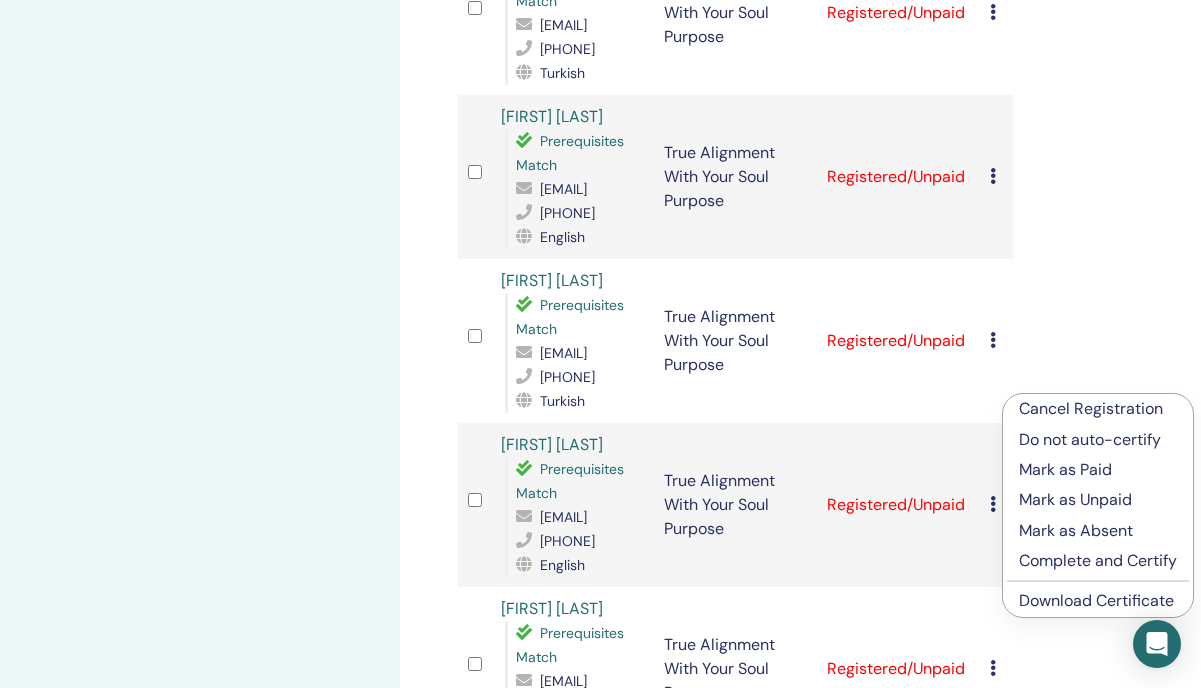 click on "Download Certificate" at bounding box center (1096, 600) 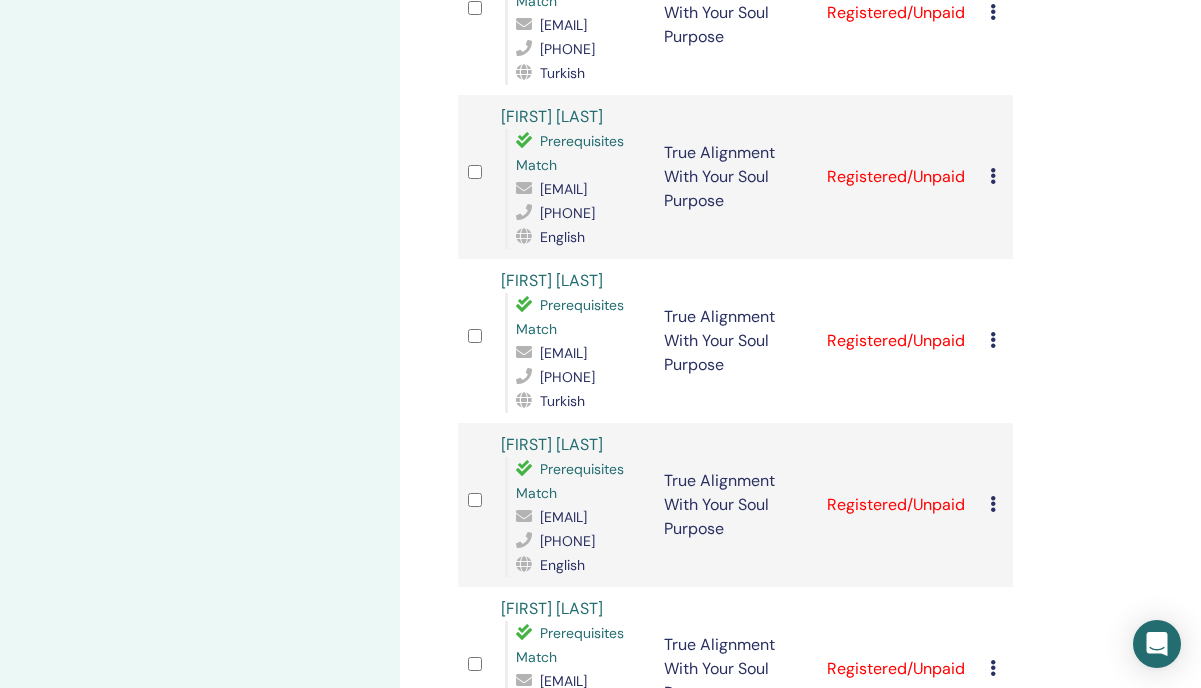 click at bounding box center [993, 832] 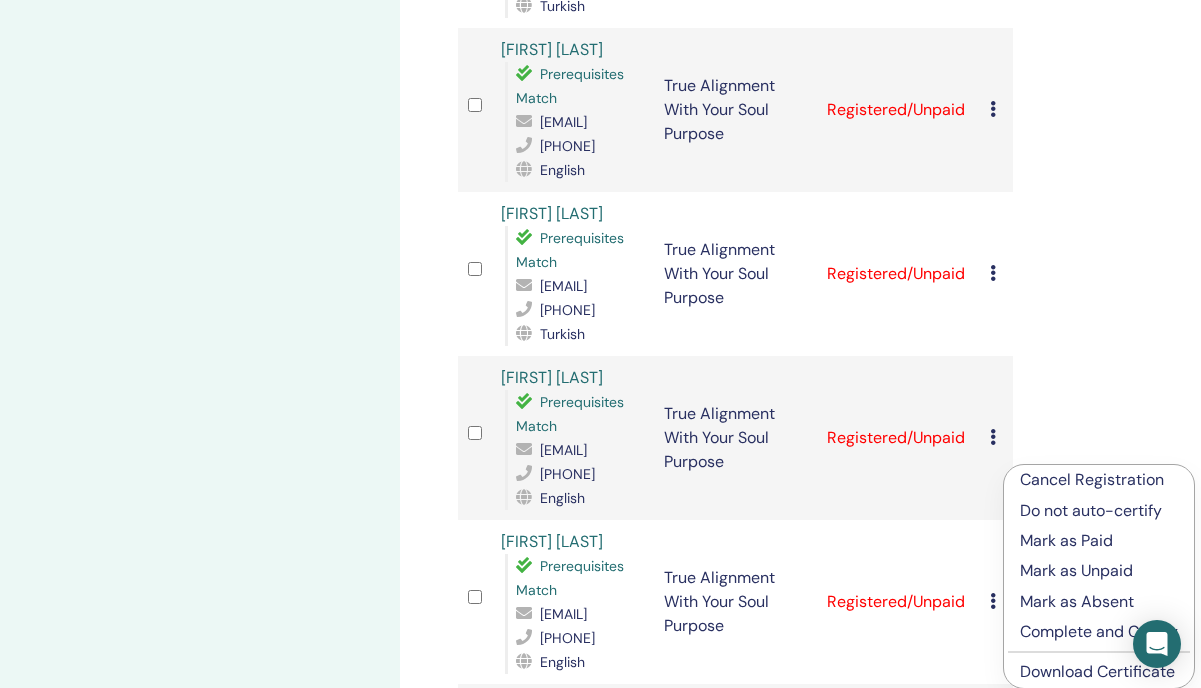 scroll, scrollTop: 2840, scrollLeft: 0, axis: vertical 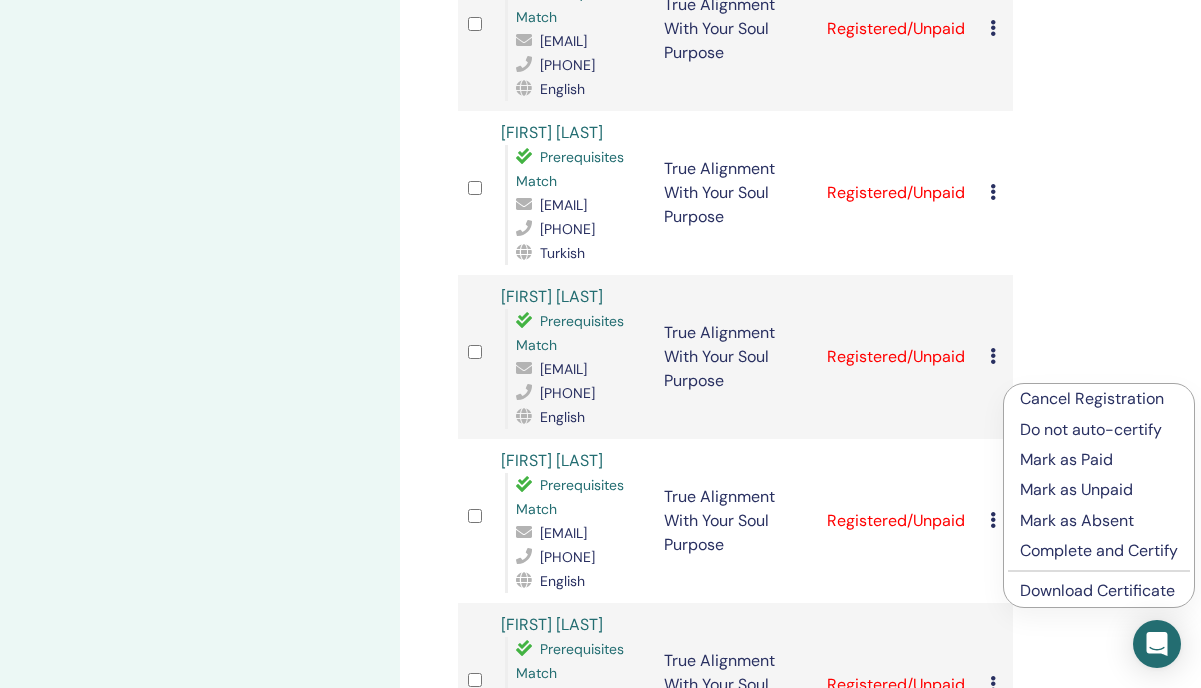 click on "Download Certificate" at bounding box center [1097, 590] 